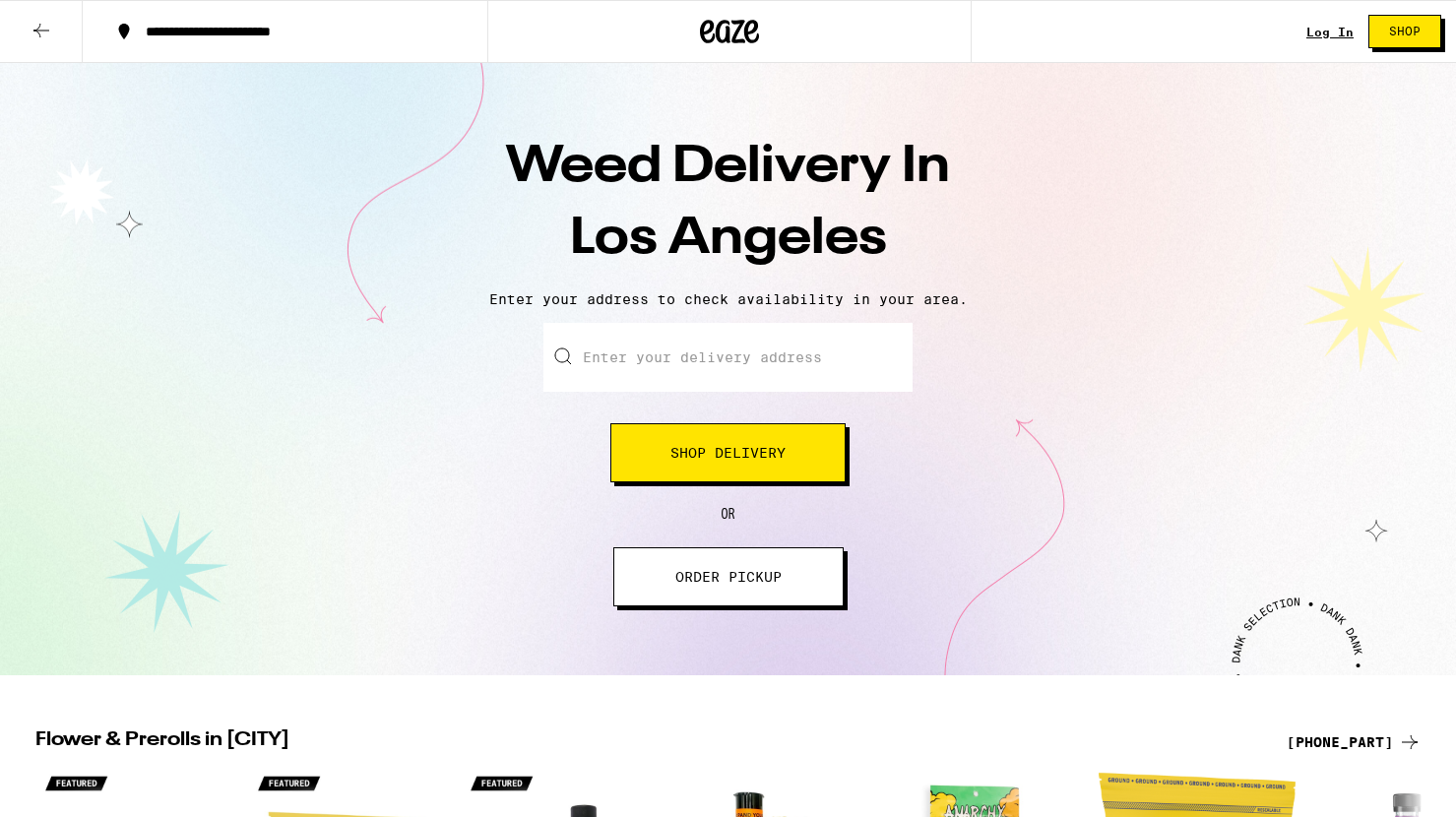 scroll, scrollTop: 0, scrollLeft: 0, axis: both 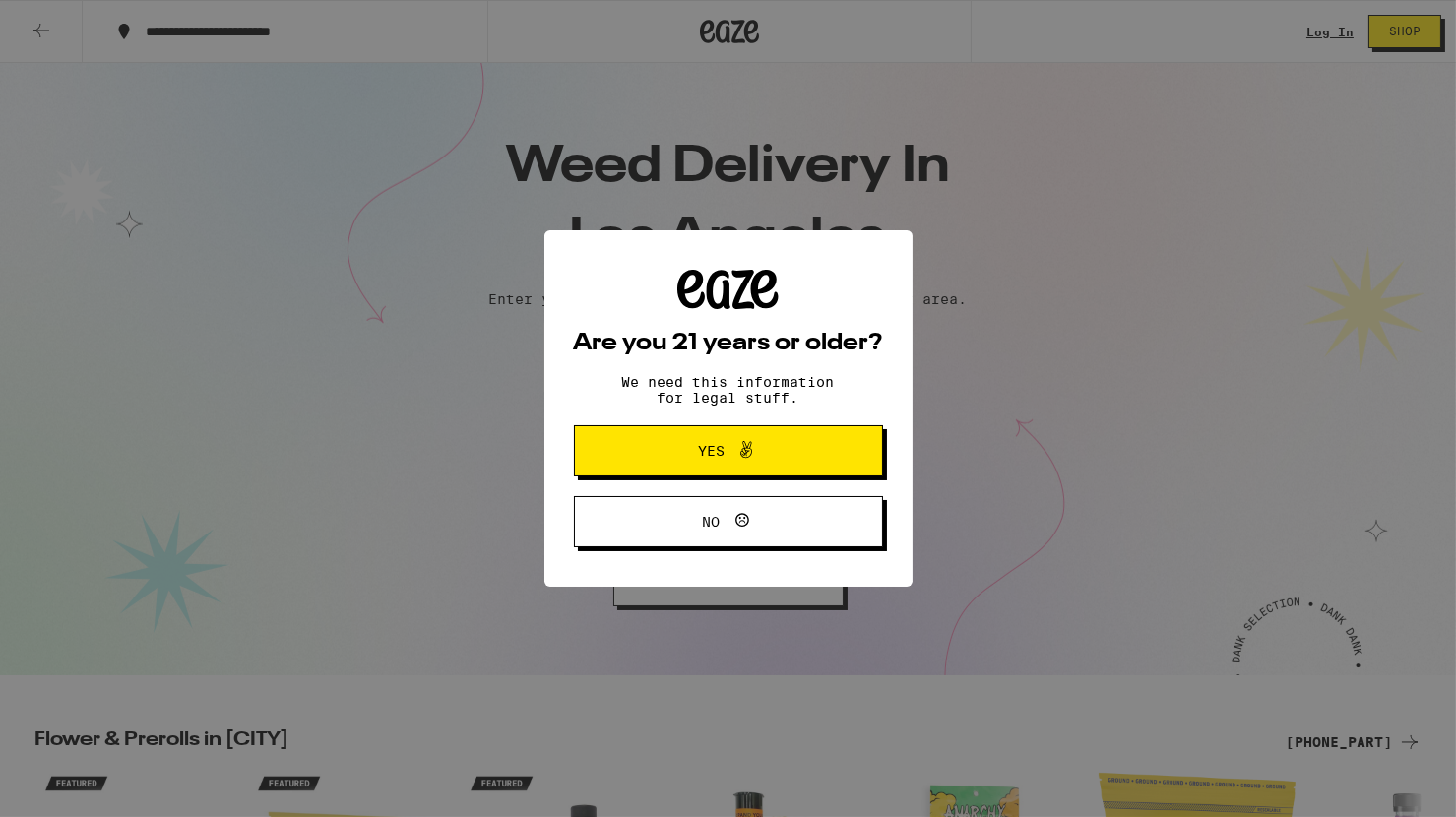 click on "Yes" at bounding box center (711, 451) 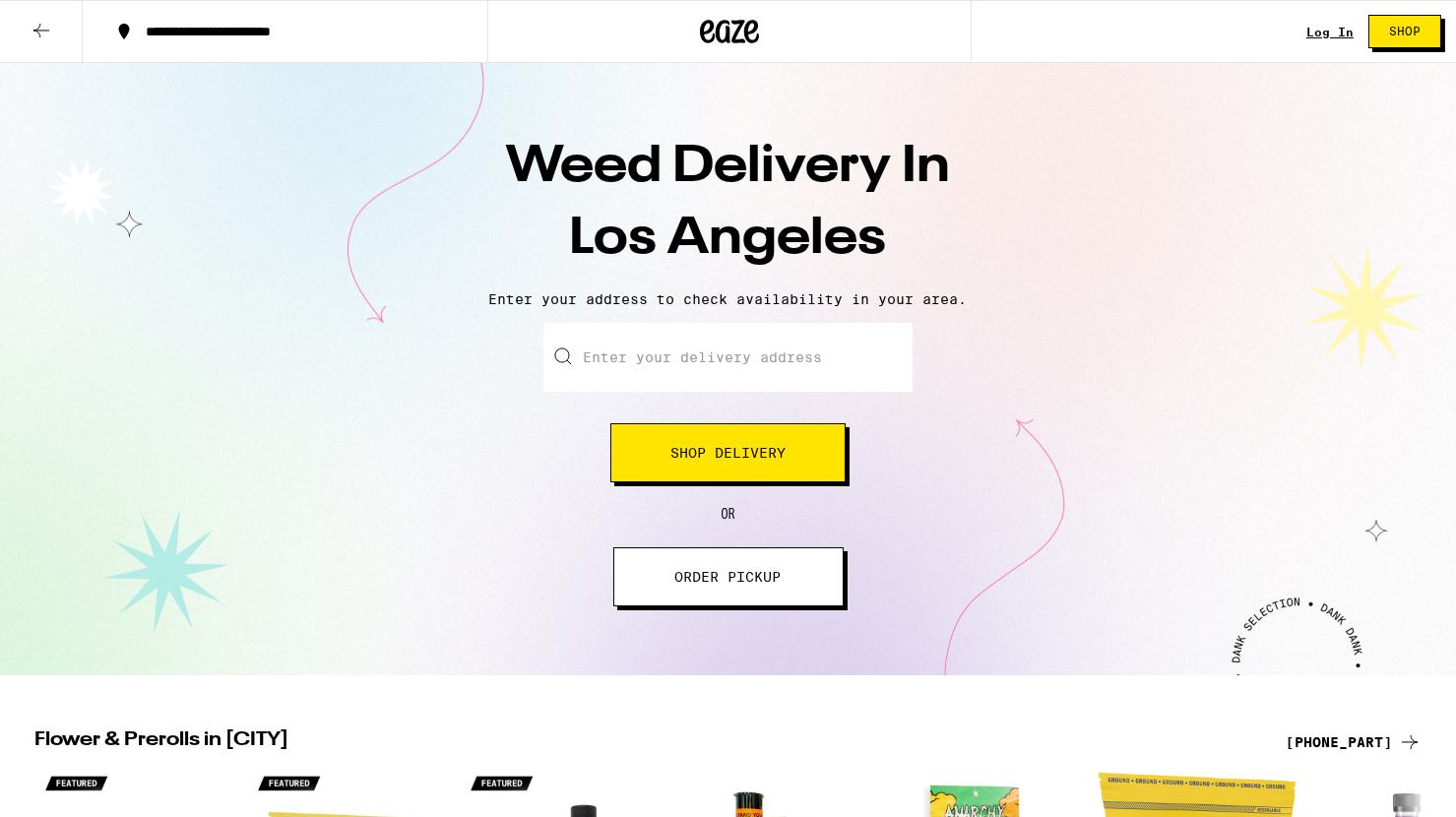 click on "Enter your delivery address" at bounding box center [728, 357] 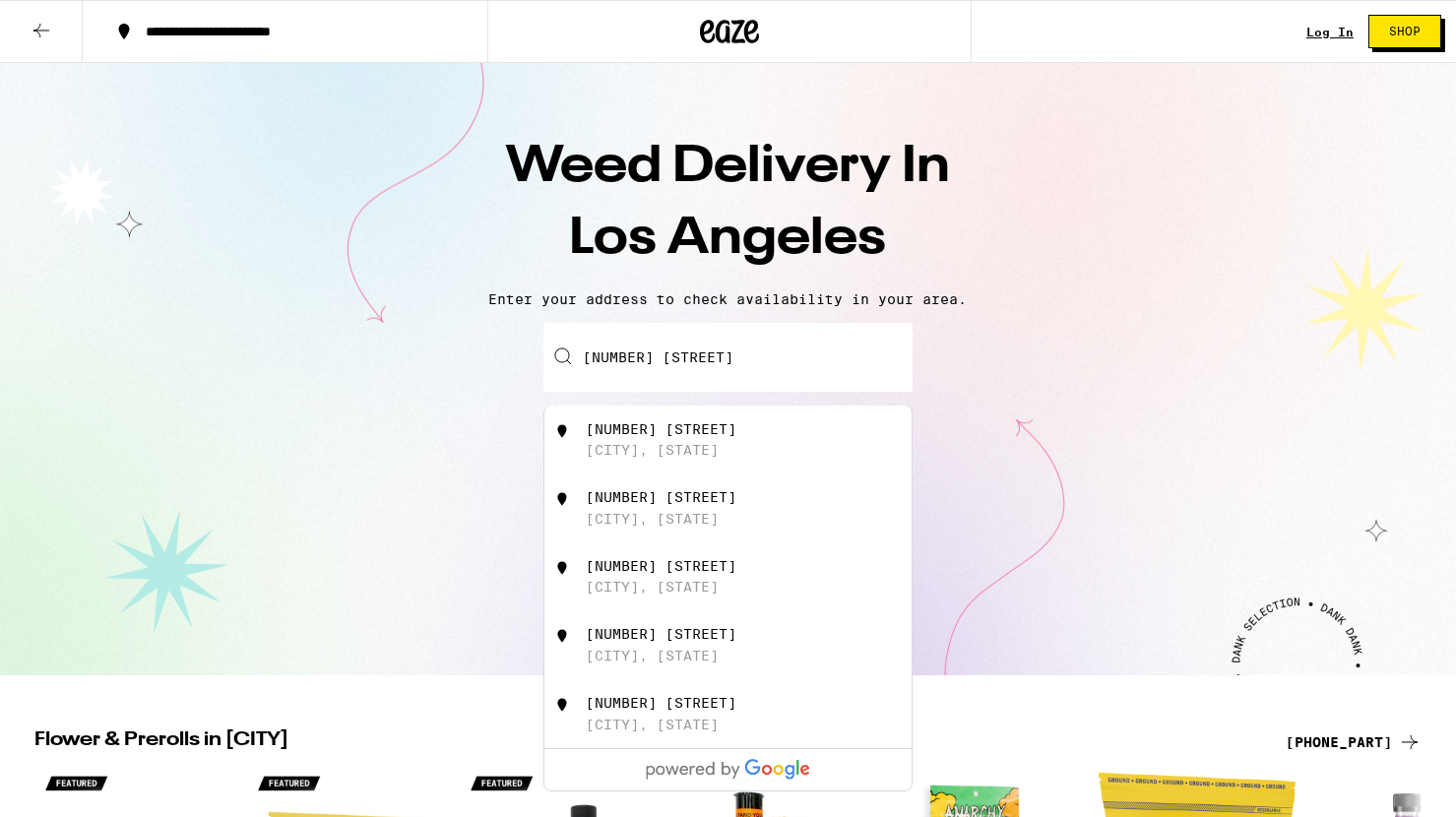 click on "[NUMBER] [STREET], [CITY], [STATE]" at bounding box center (761, 440) 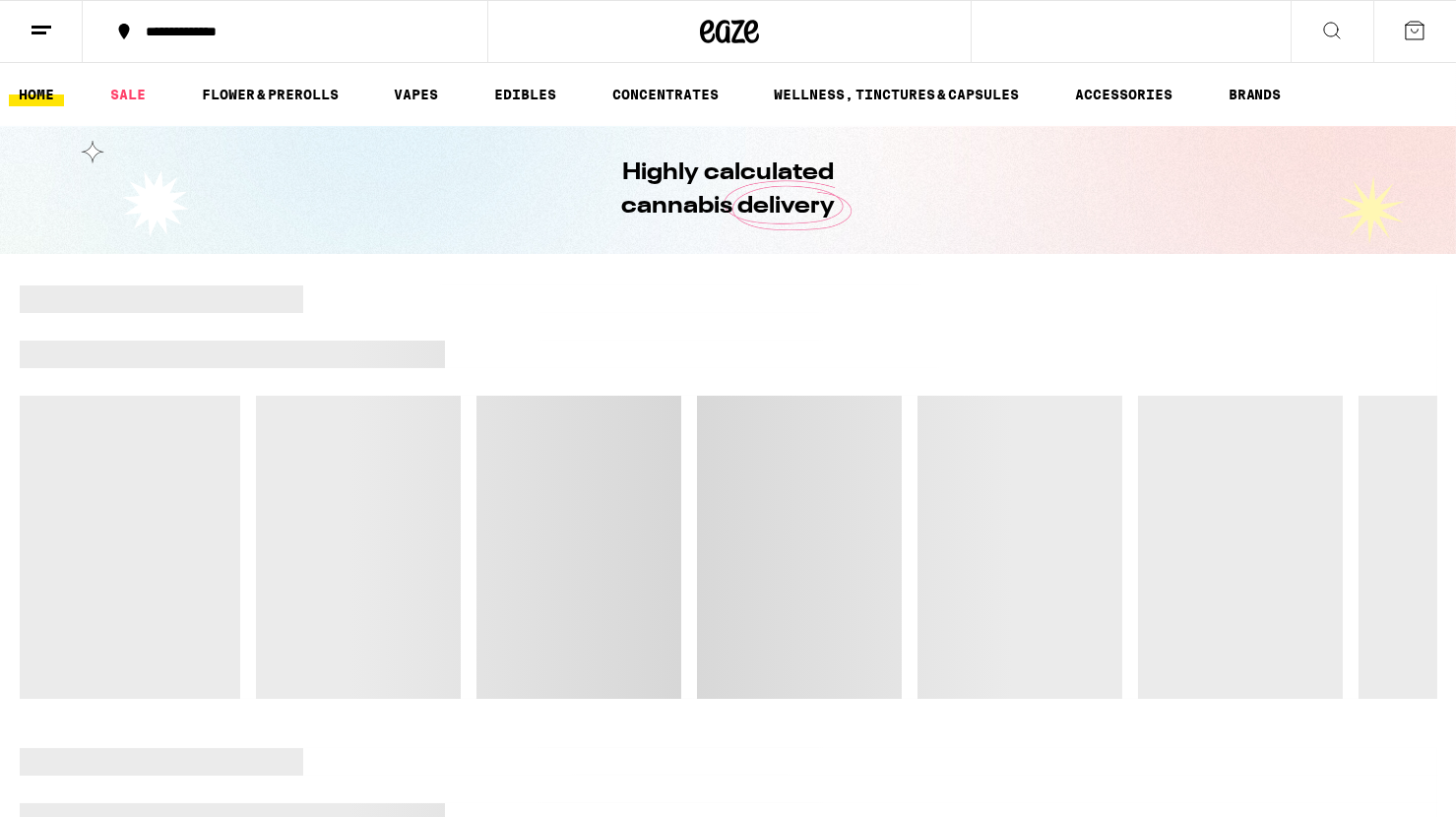 scroll, scrollTop: 0, scrollLeft: 0, axis: both 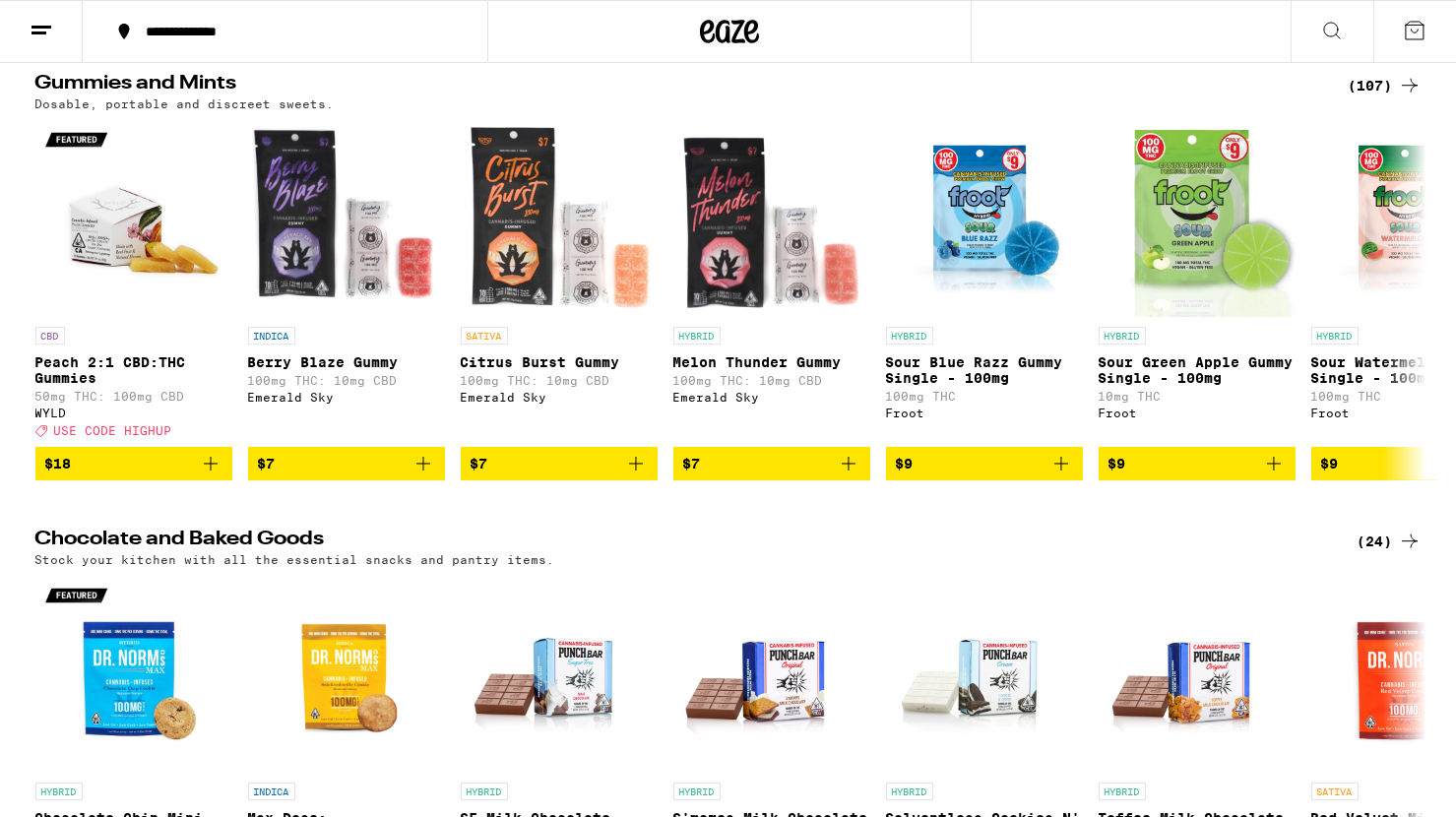 click 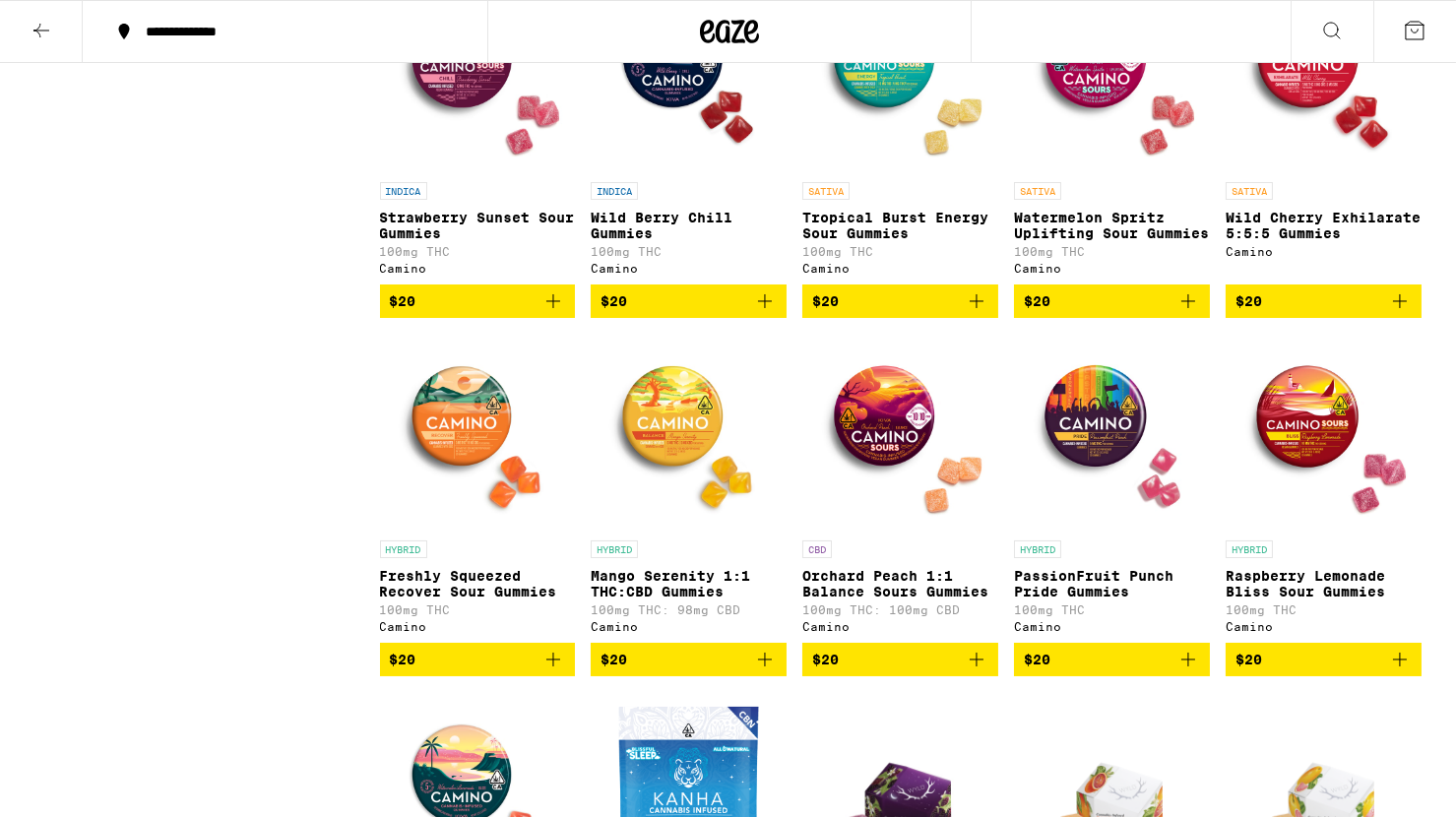 scroll, scrollTop: 0, scrollLeft: 0, axis: both 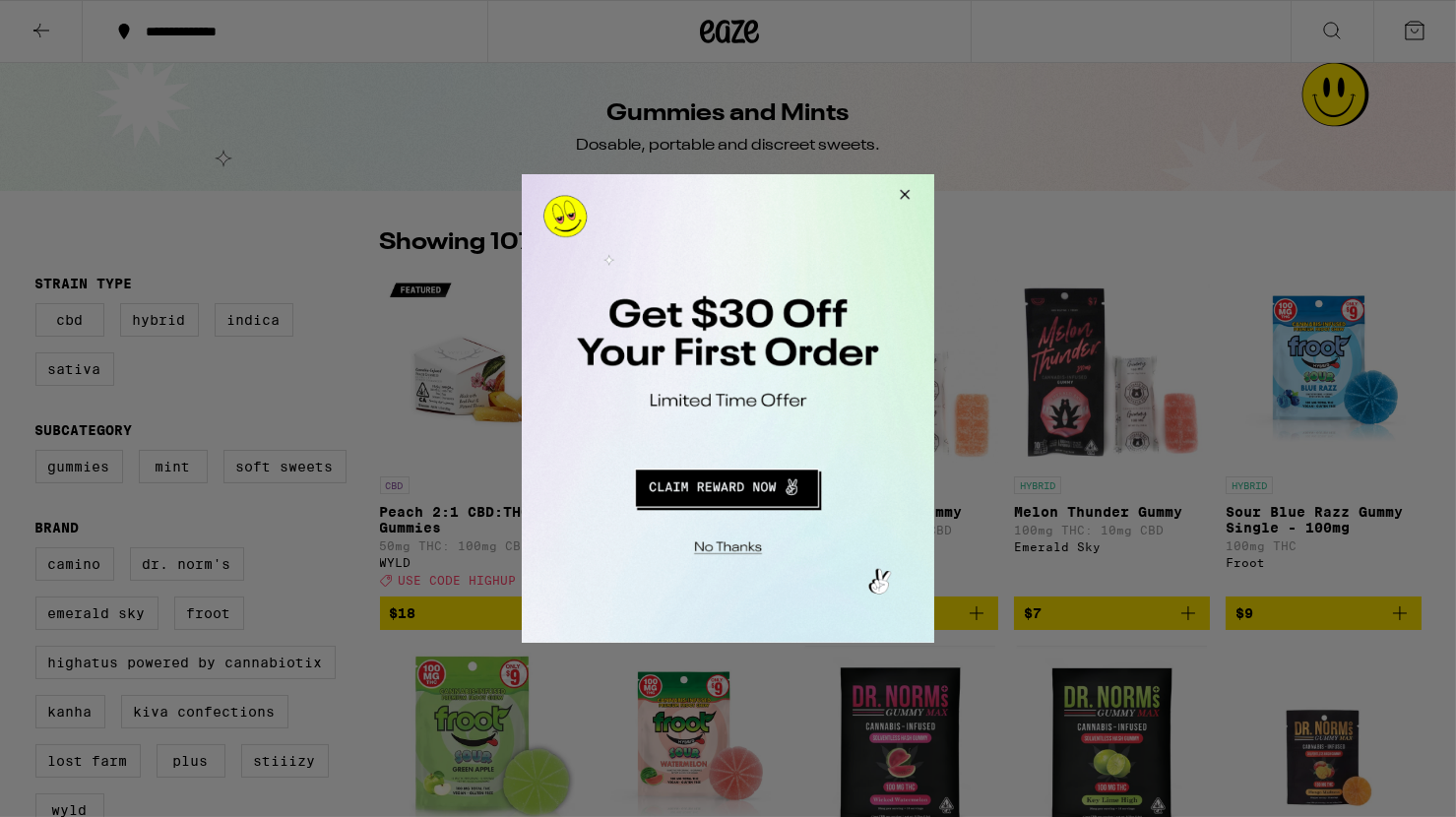 click at bounding box center (728, 408) 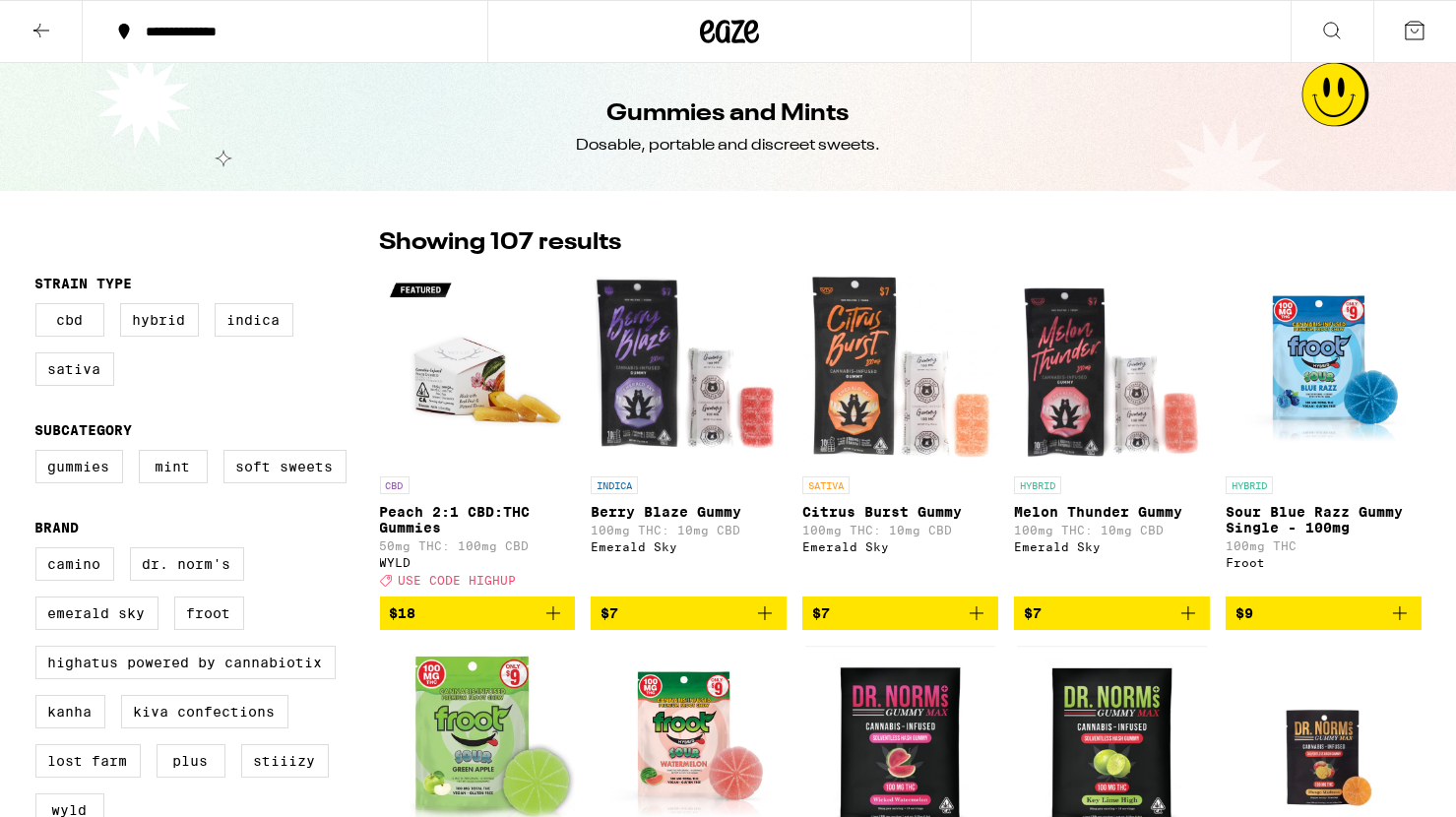 click 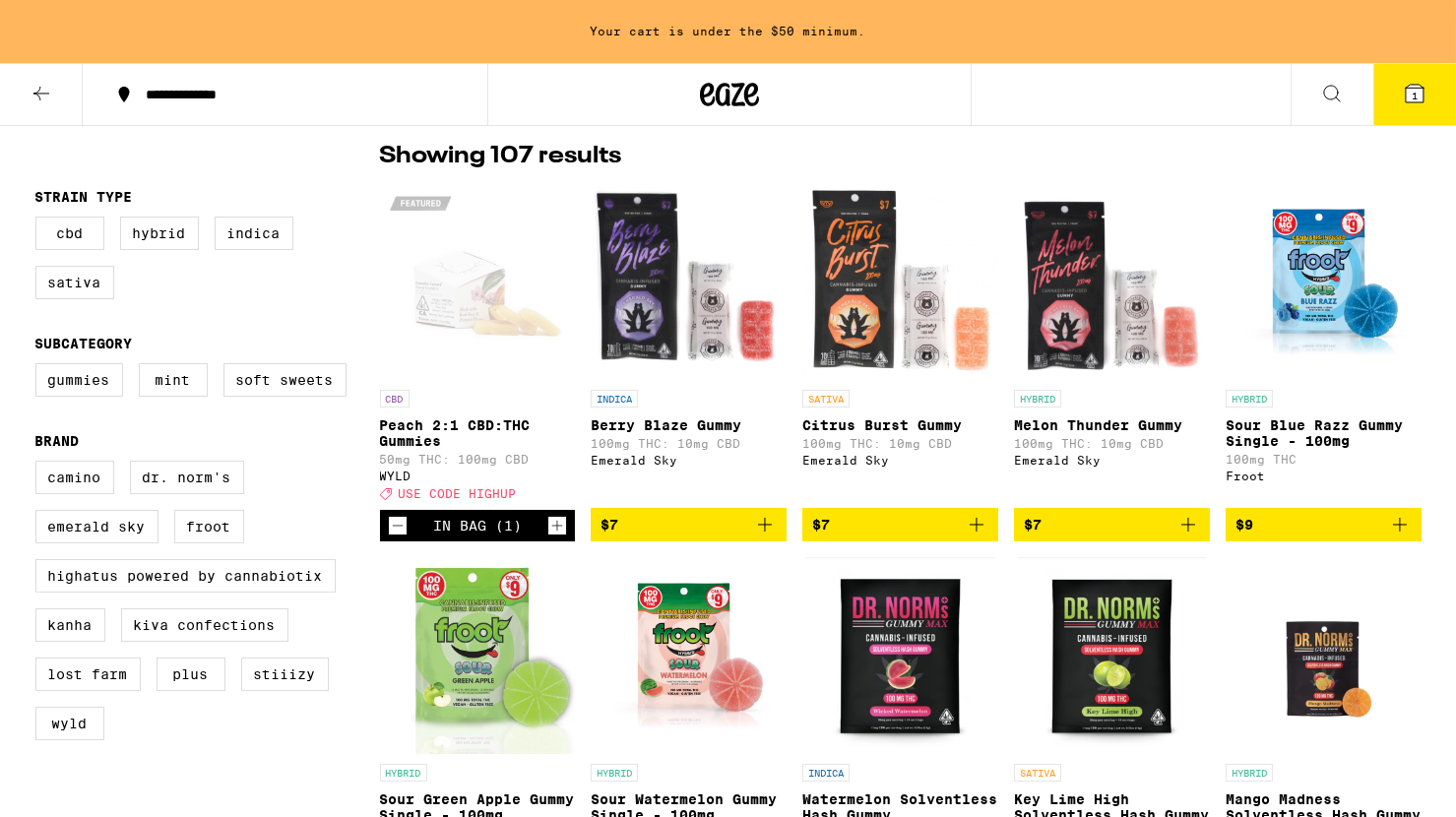 scroll, scrollTop: 152, scrollLeft: 0, axis: vertical 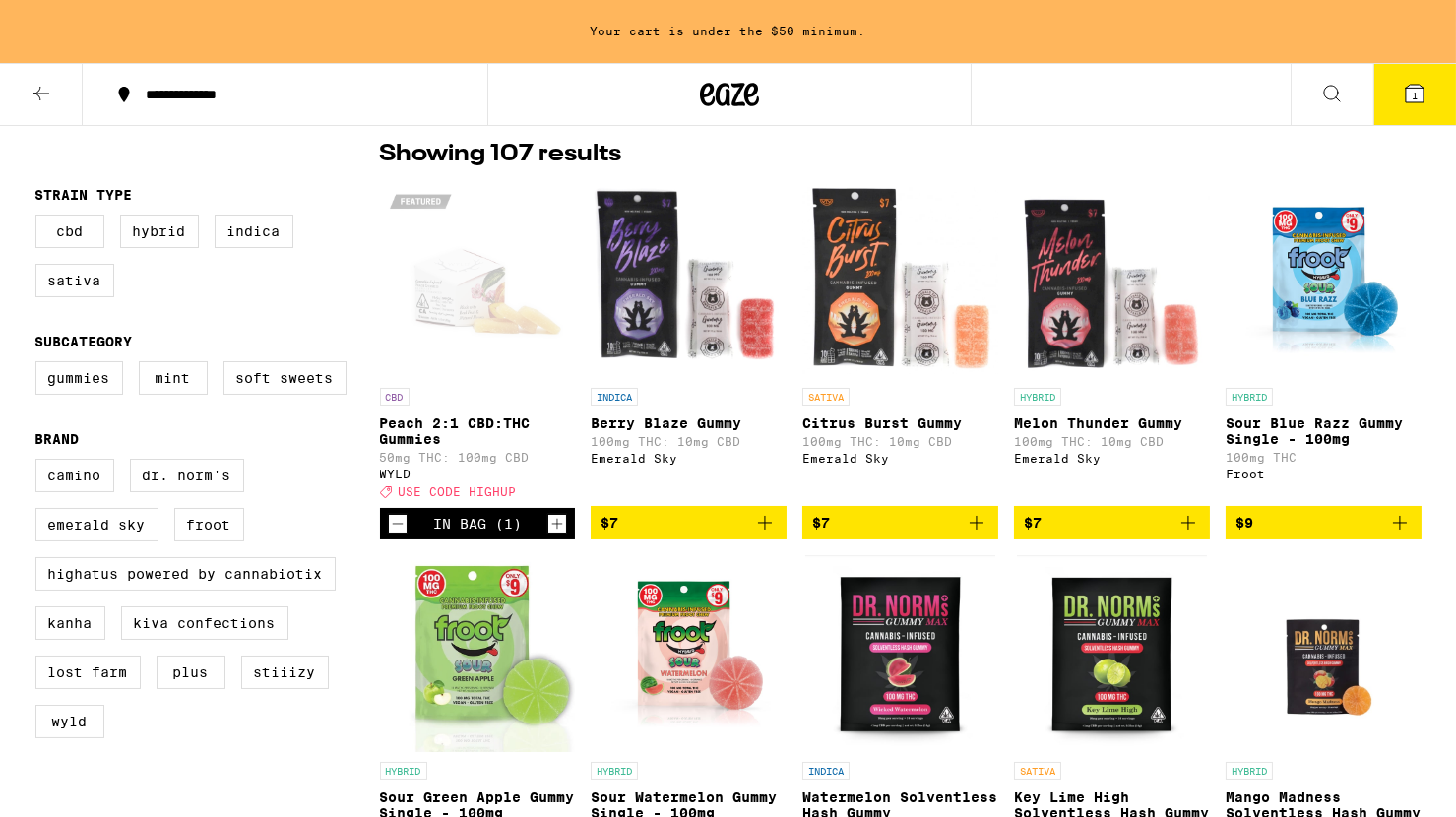 click 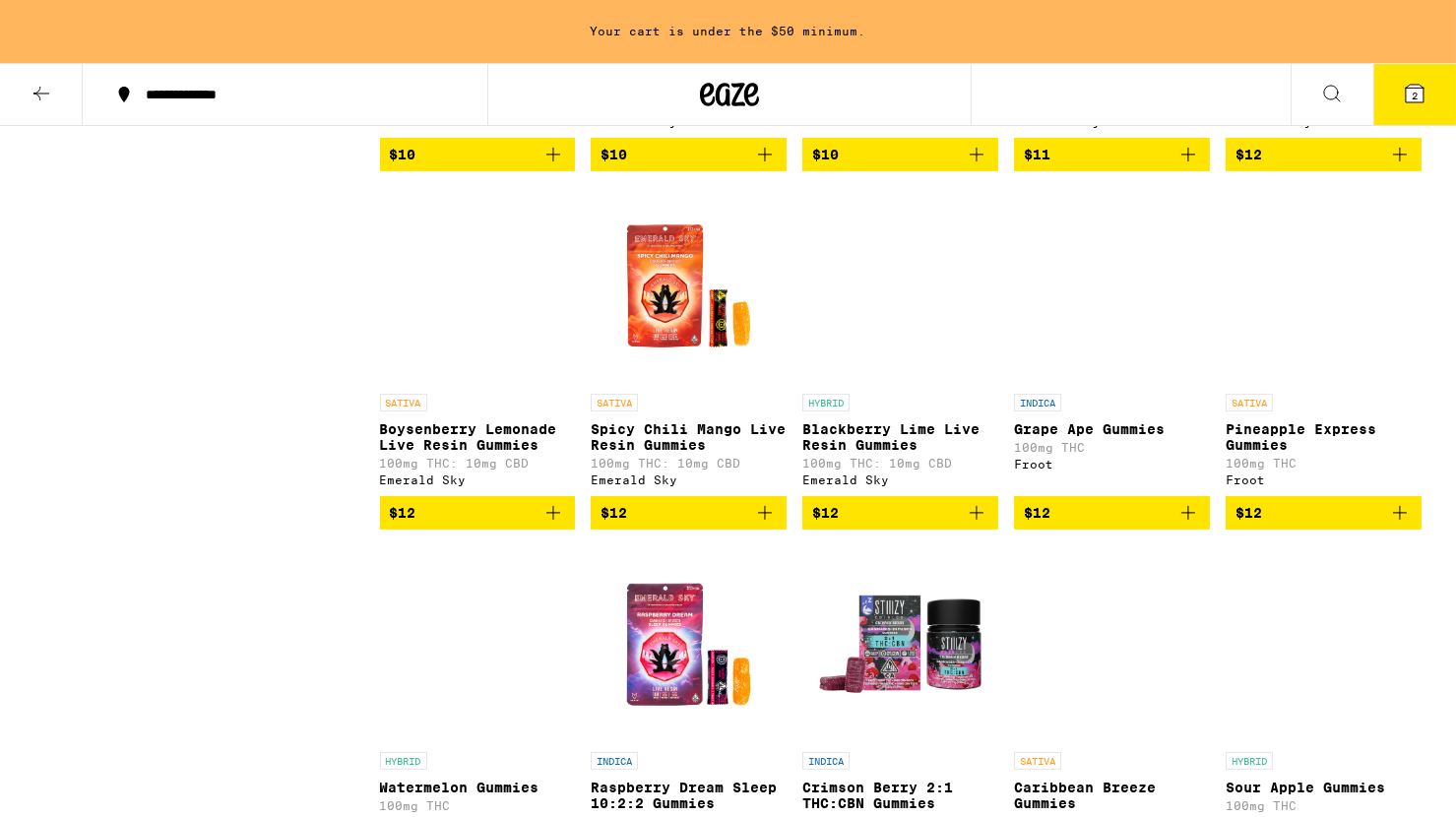 scroll, scrollTop: 1506, scrollLeft: 0, axis: vertical 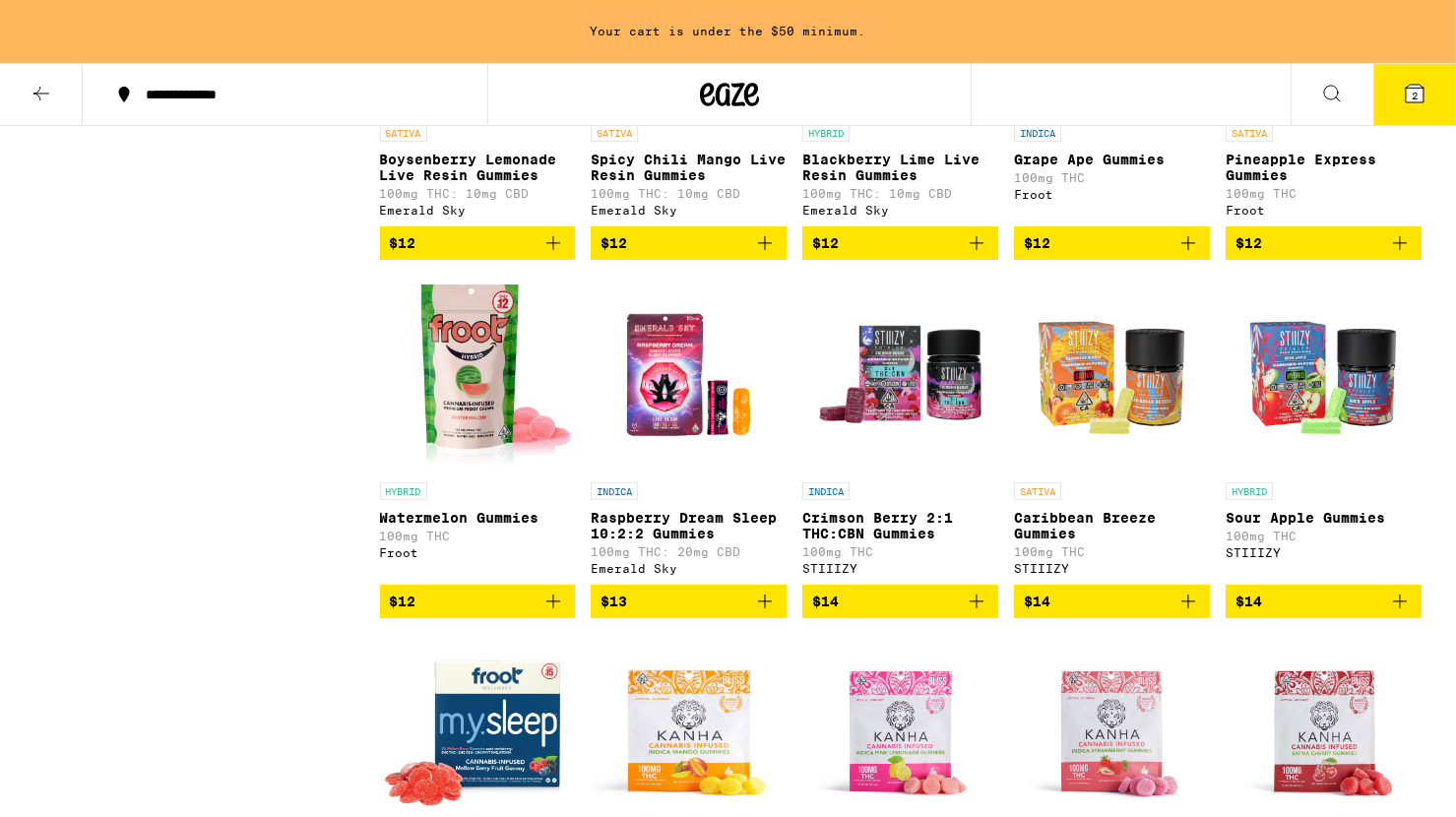 click 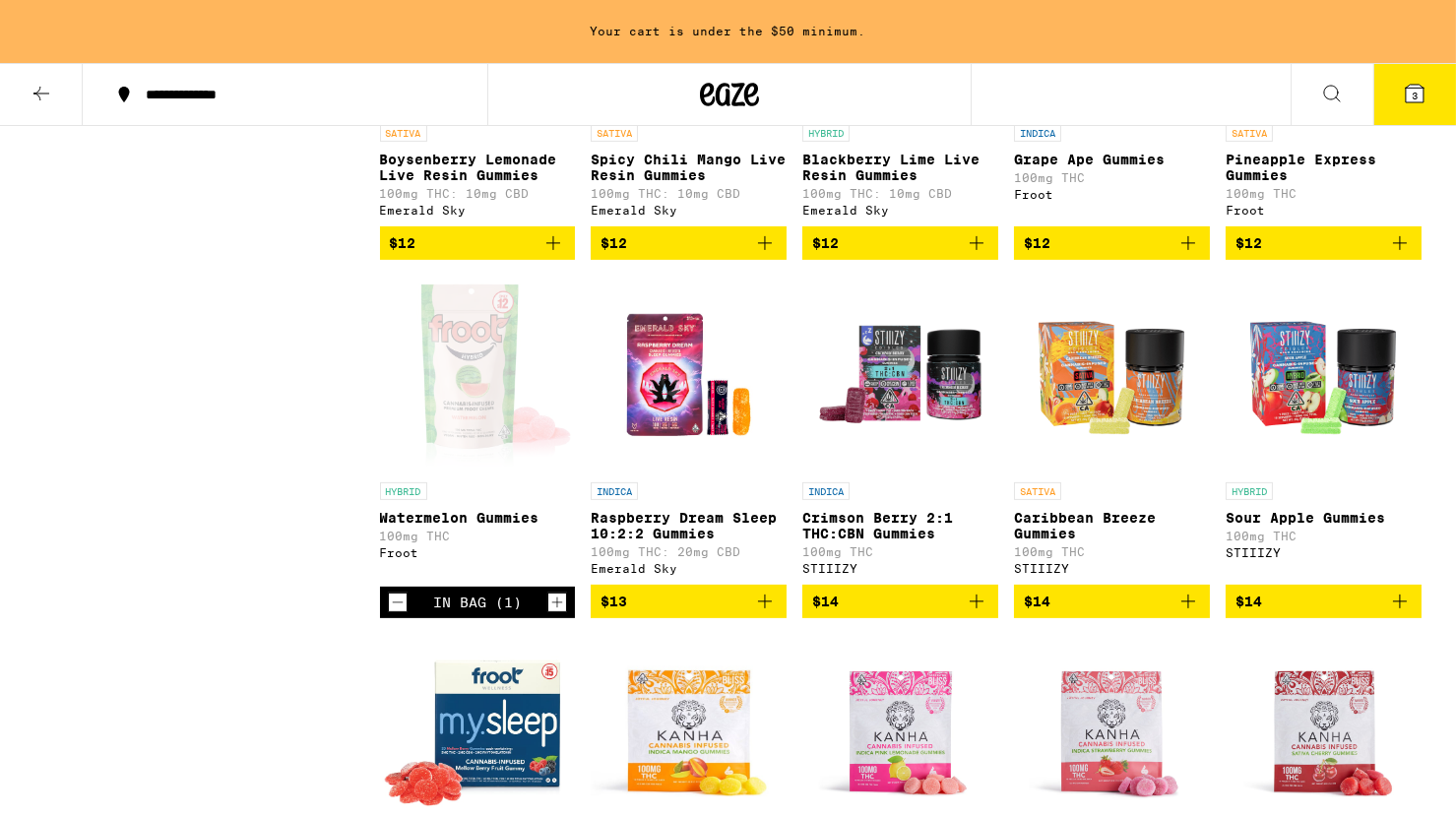 click 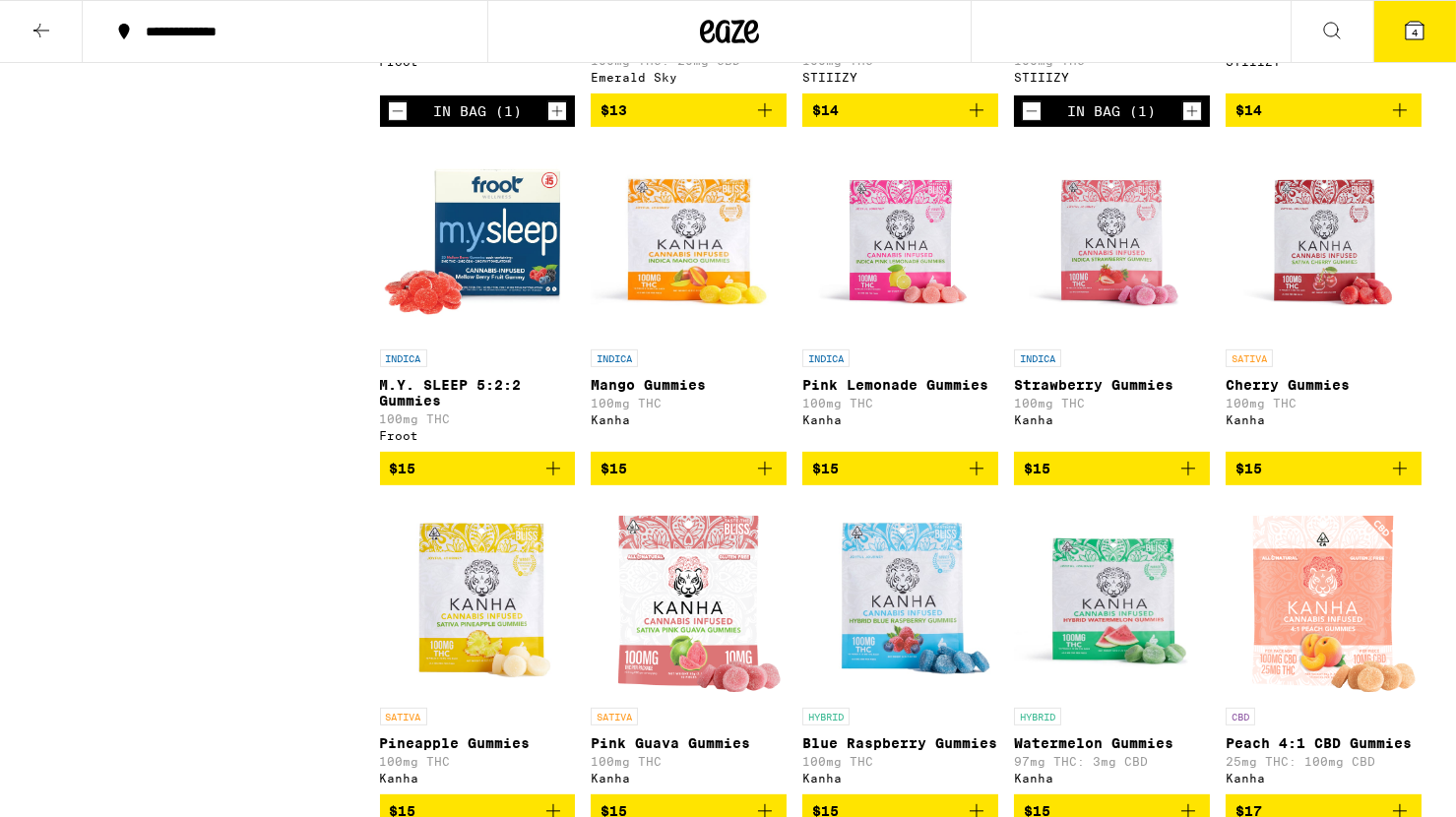 scroll, scrollTop: 1977, scrollLeft: 0, axis: vertical 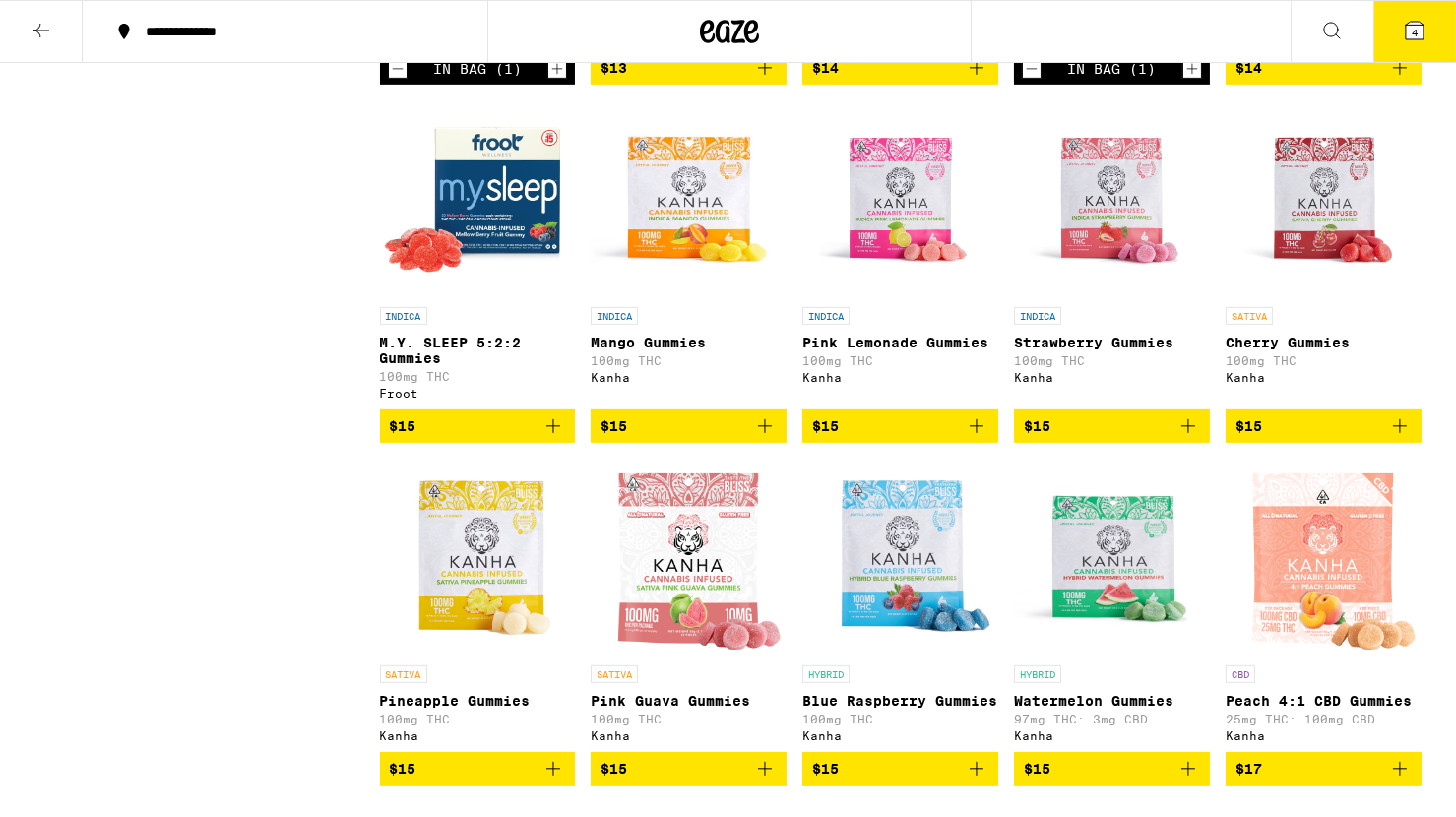 click 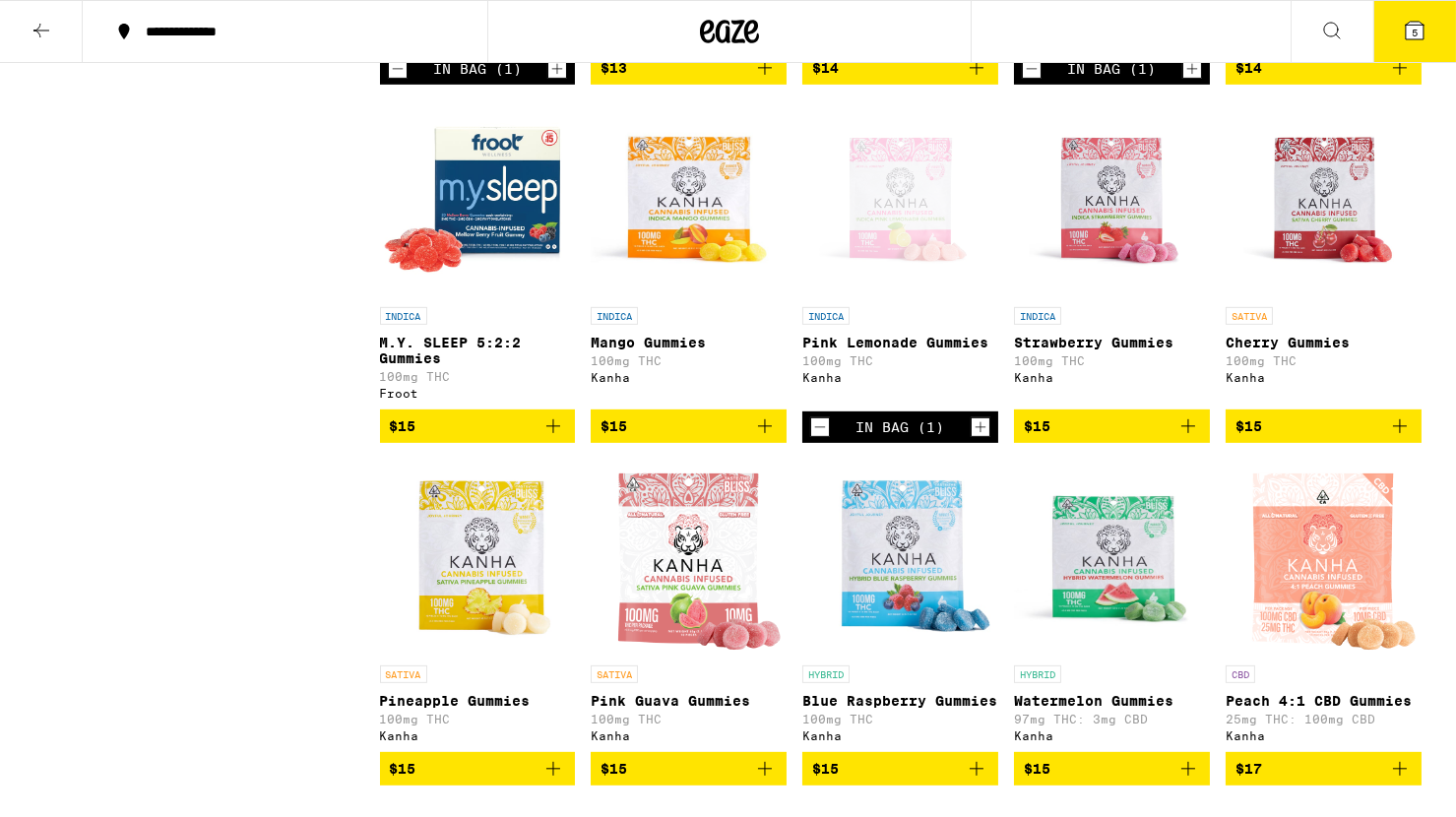 click 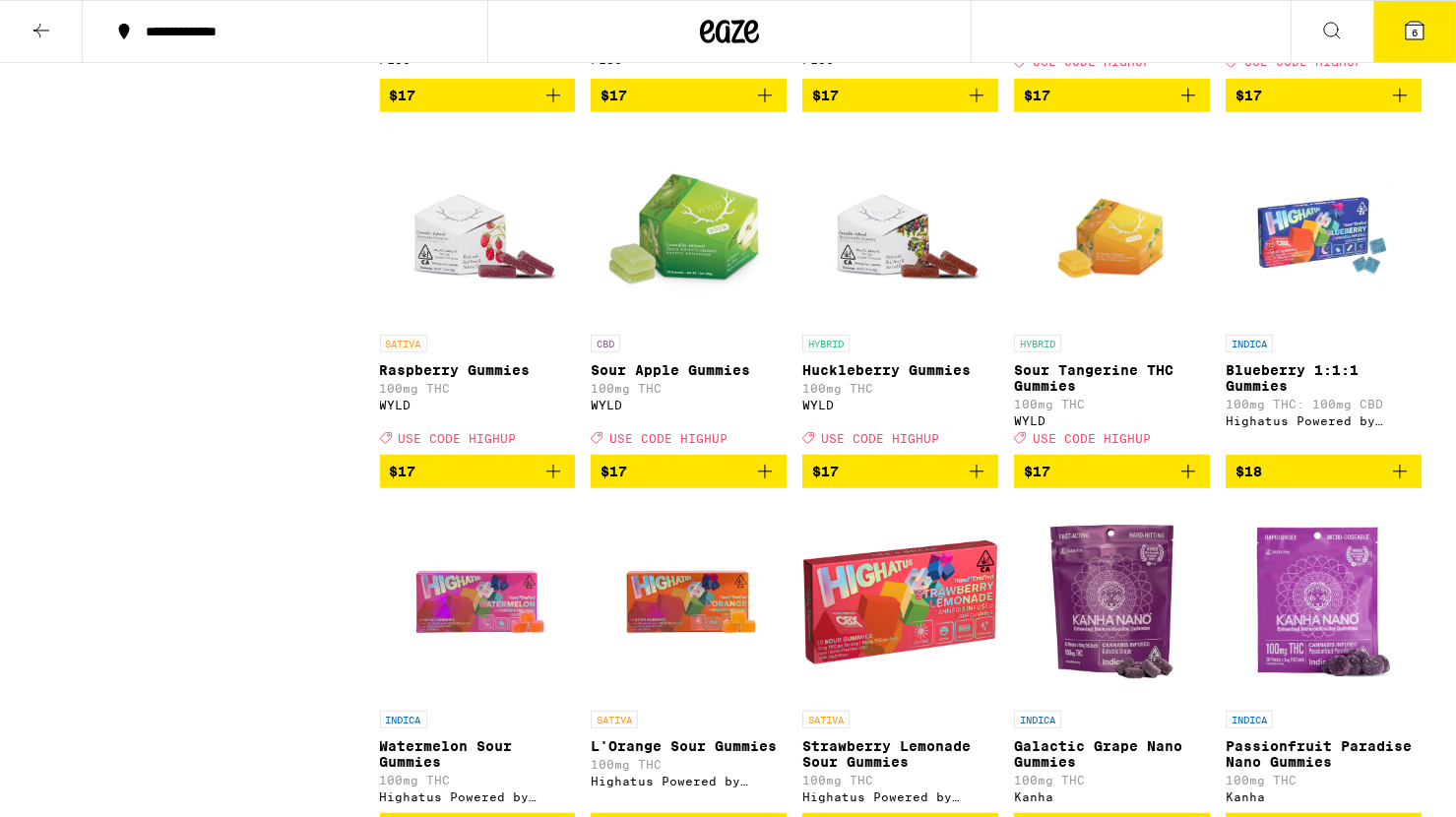 scroll, scrollTop: 3015, scrollLeft: 0, axis: vertical 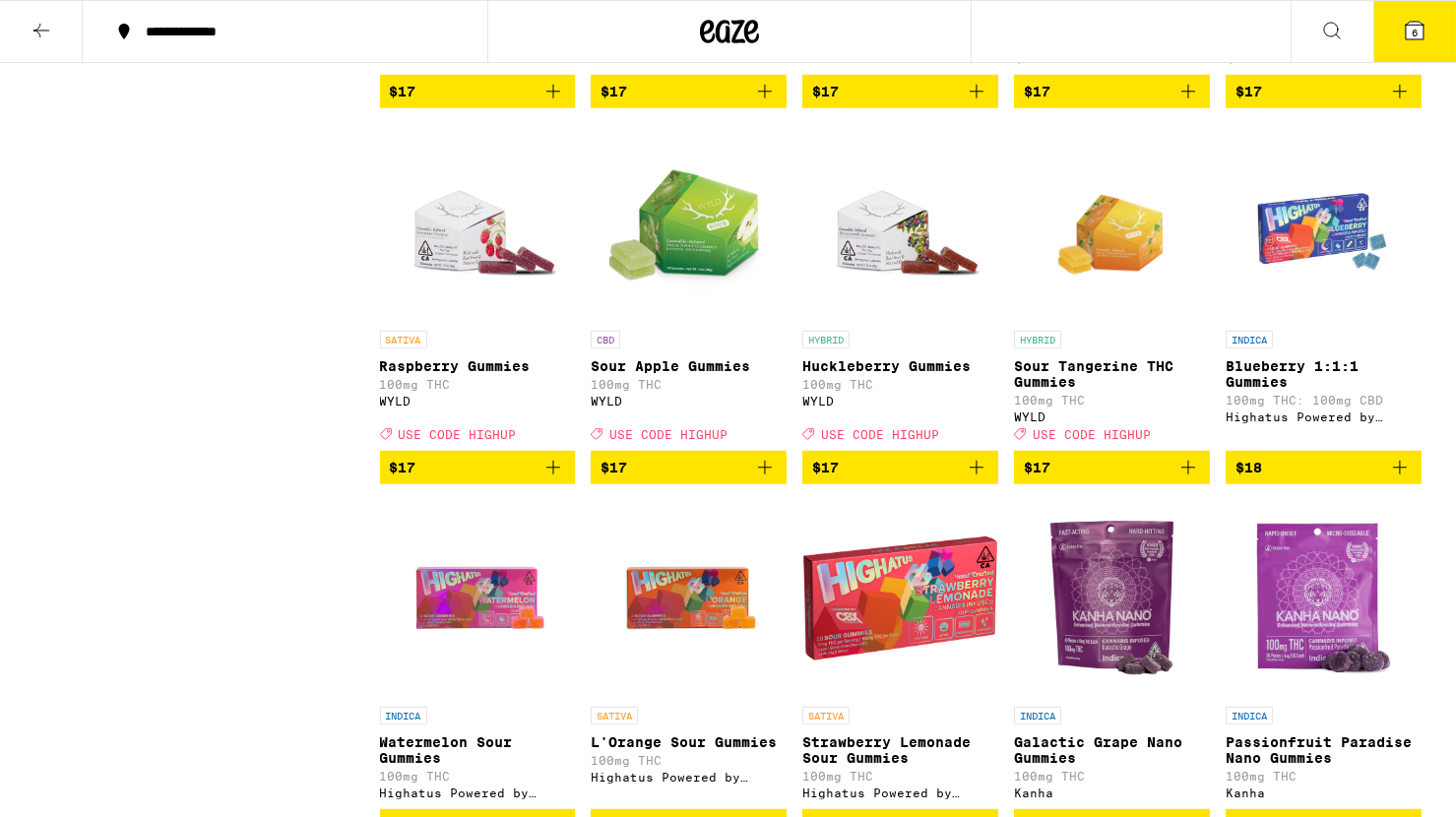 click 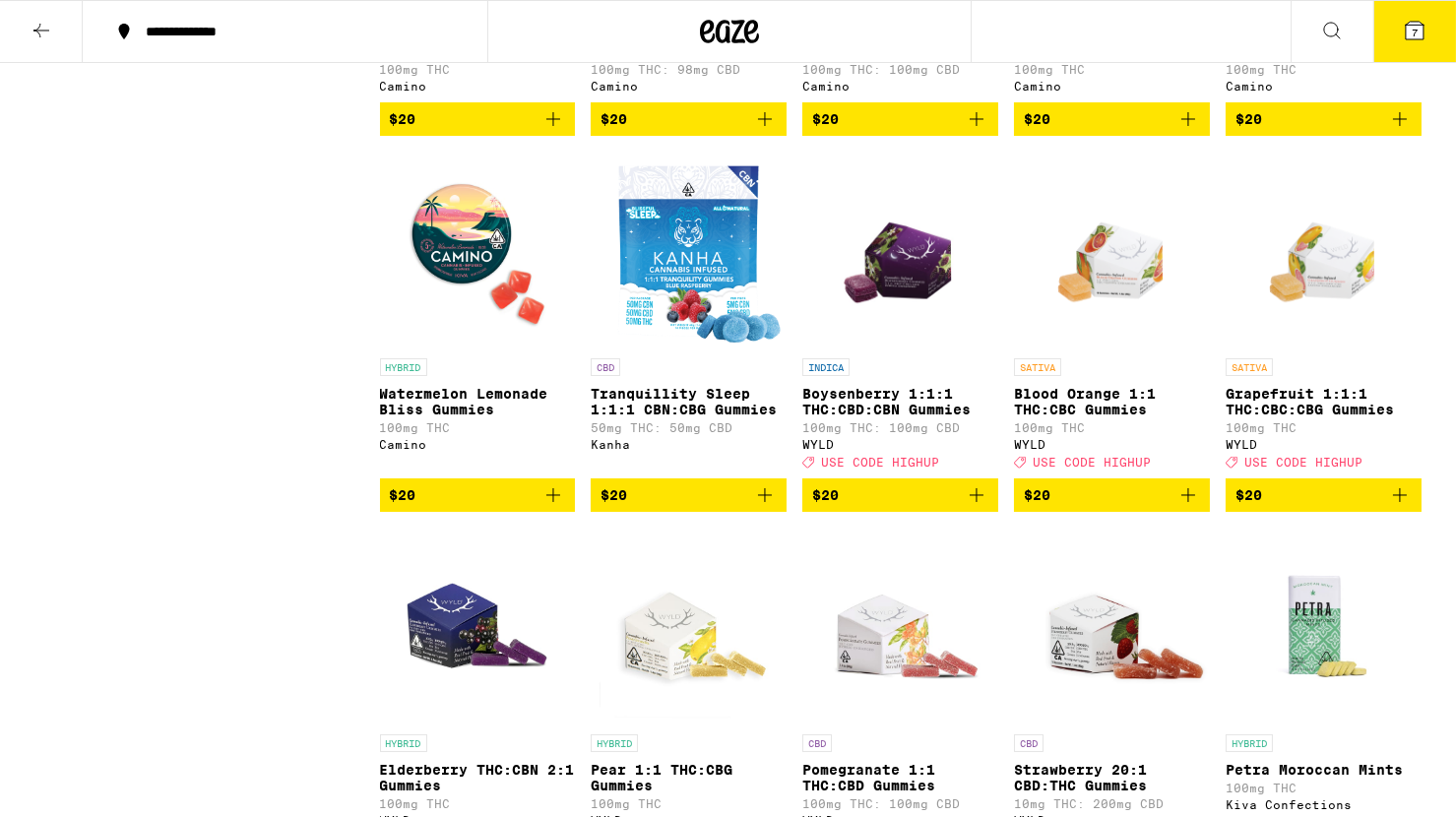 scroll, scrollTop: 4662, scrollLeft: 0, axis: vertical 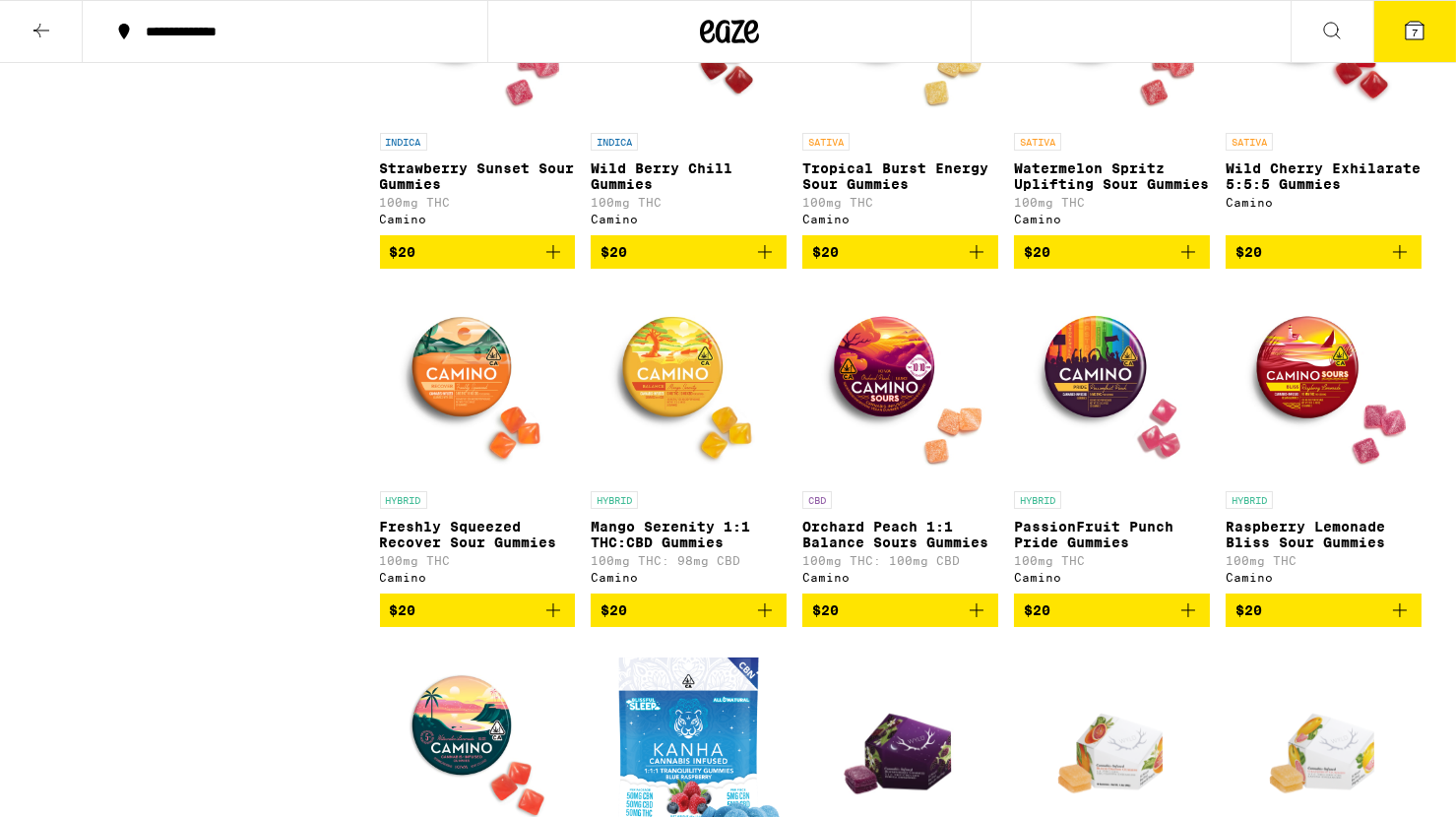 click 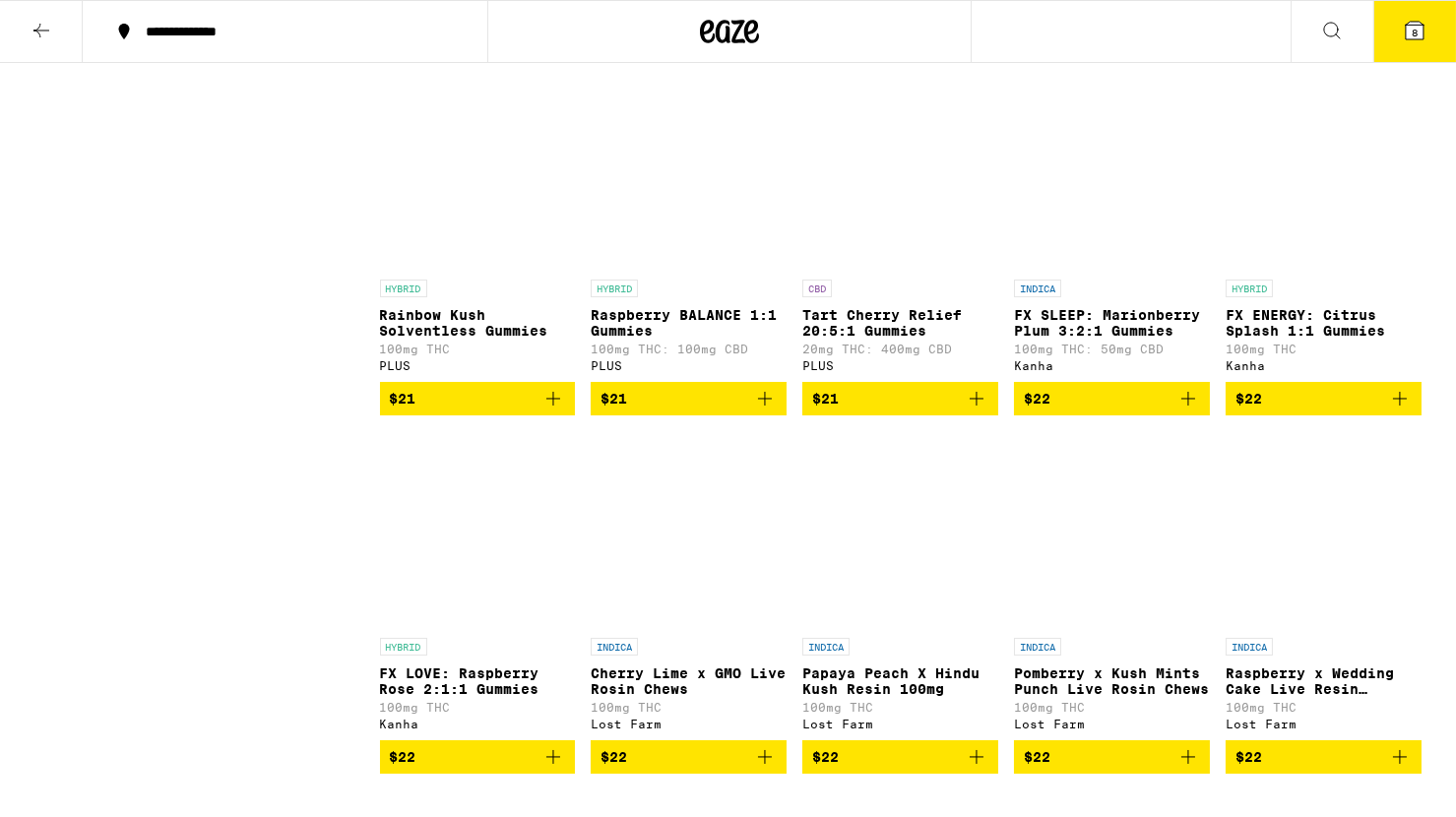 scroll, scrollTop: 6364, scrollLeft: 0, axis: vertical 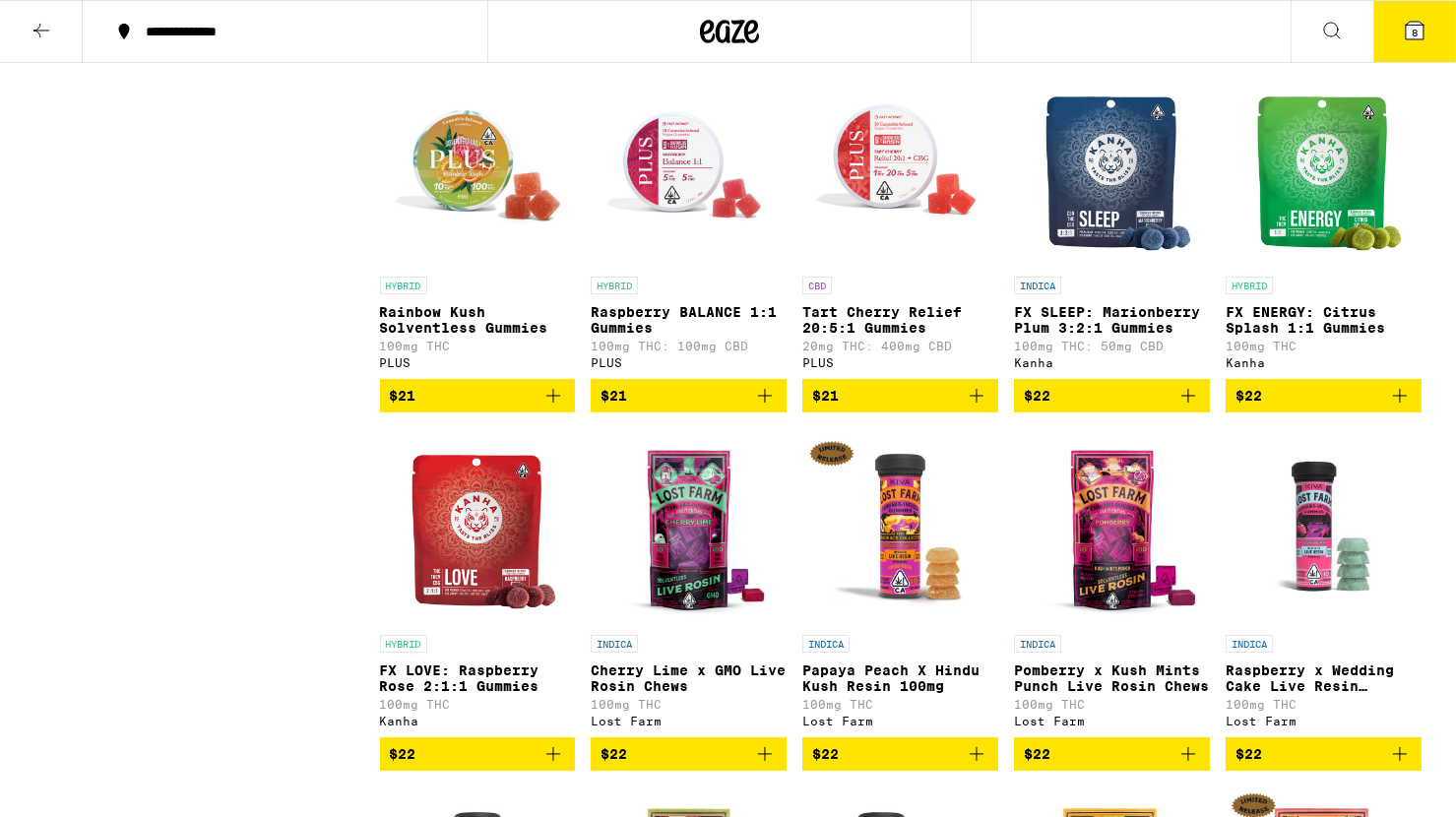 click 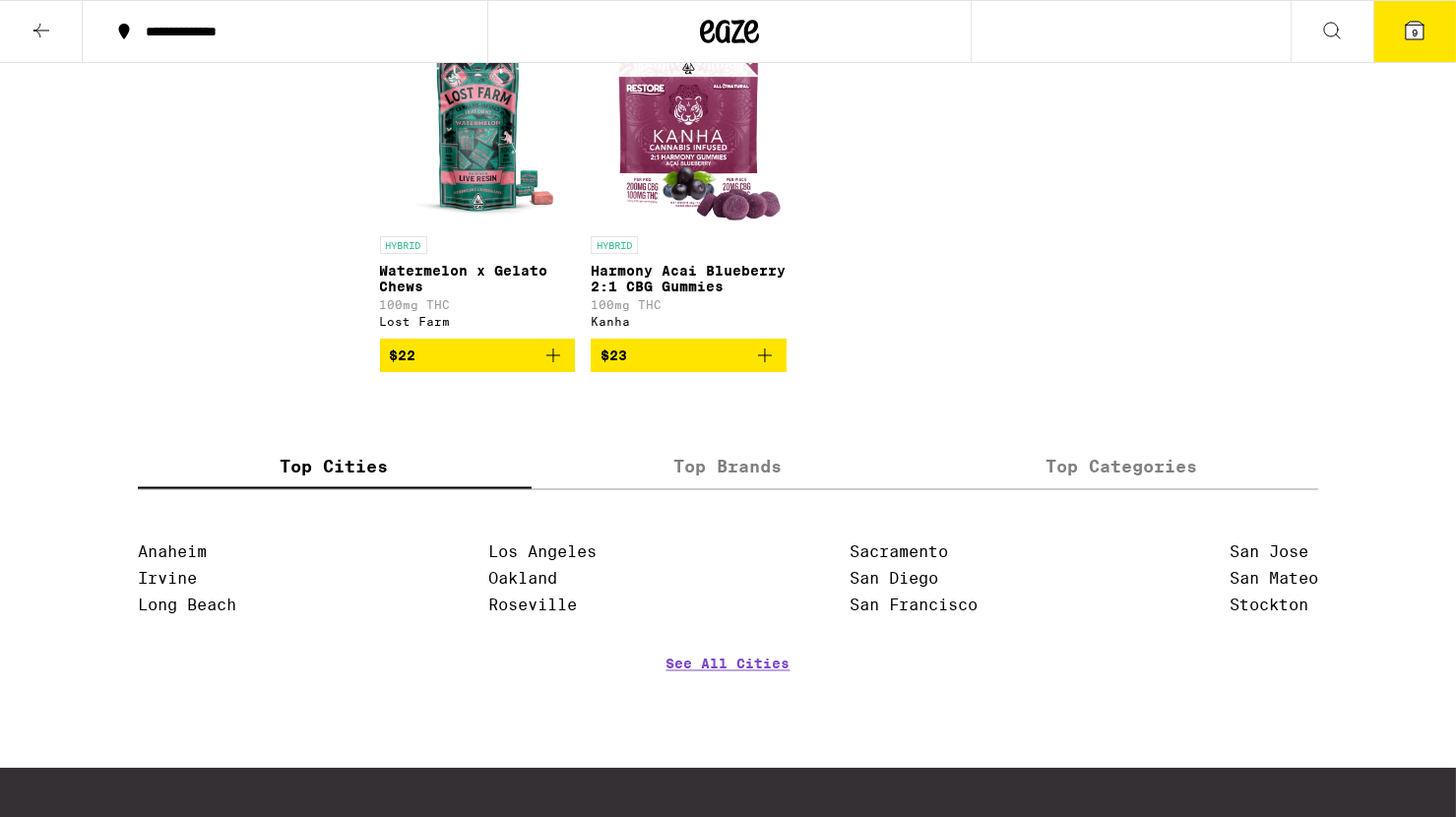 scroll, scrollTop: 7840, scrollLeft: 0, axis: vertical 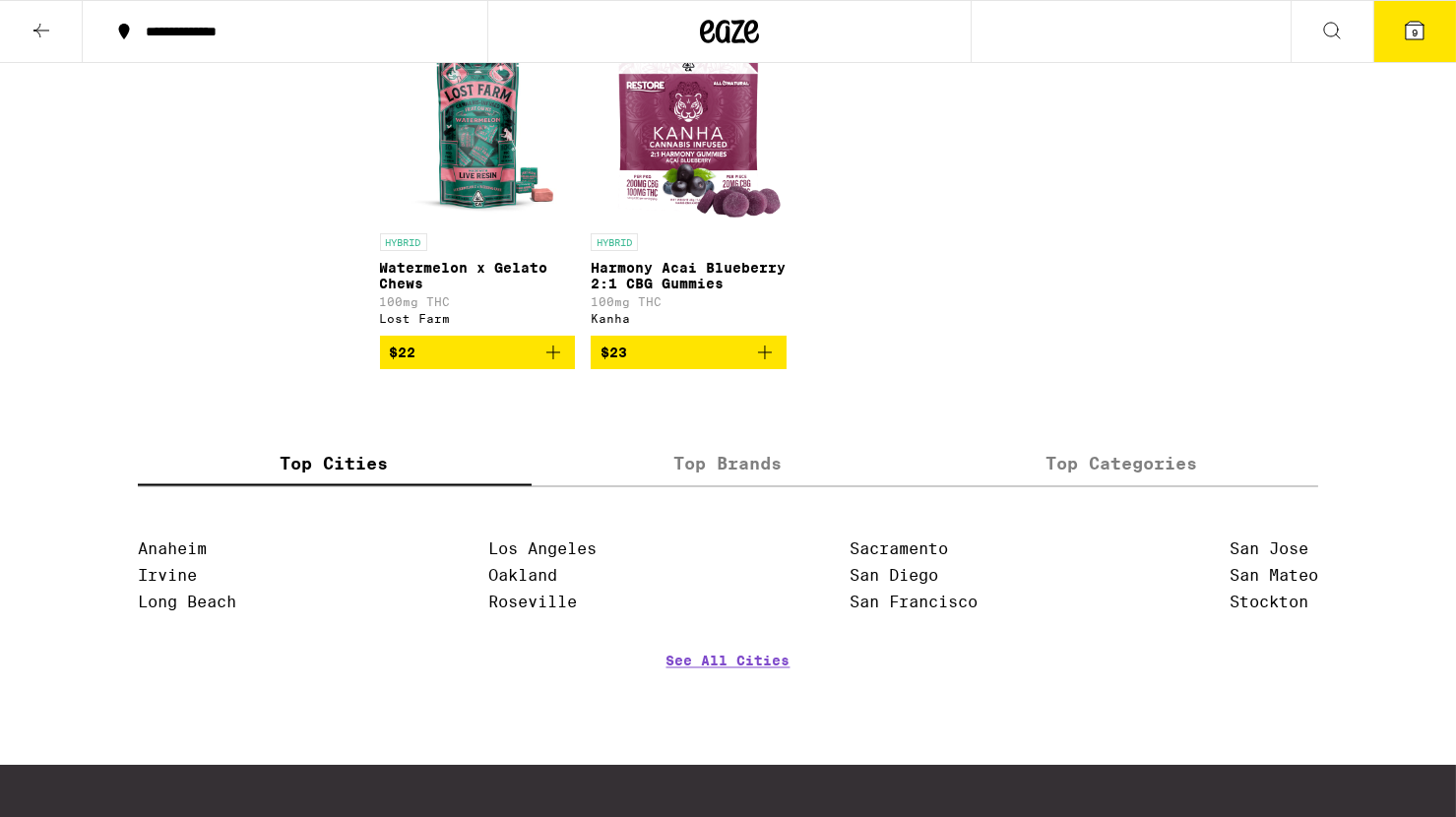click 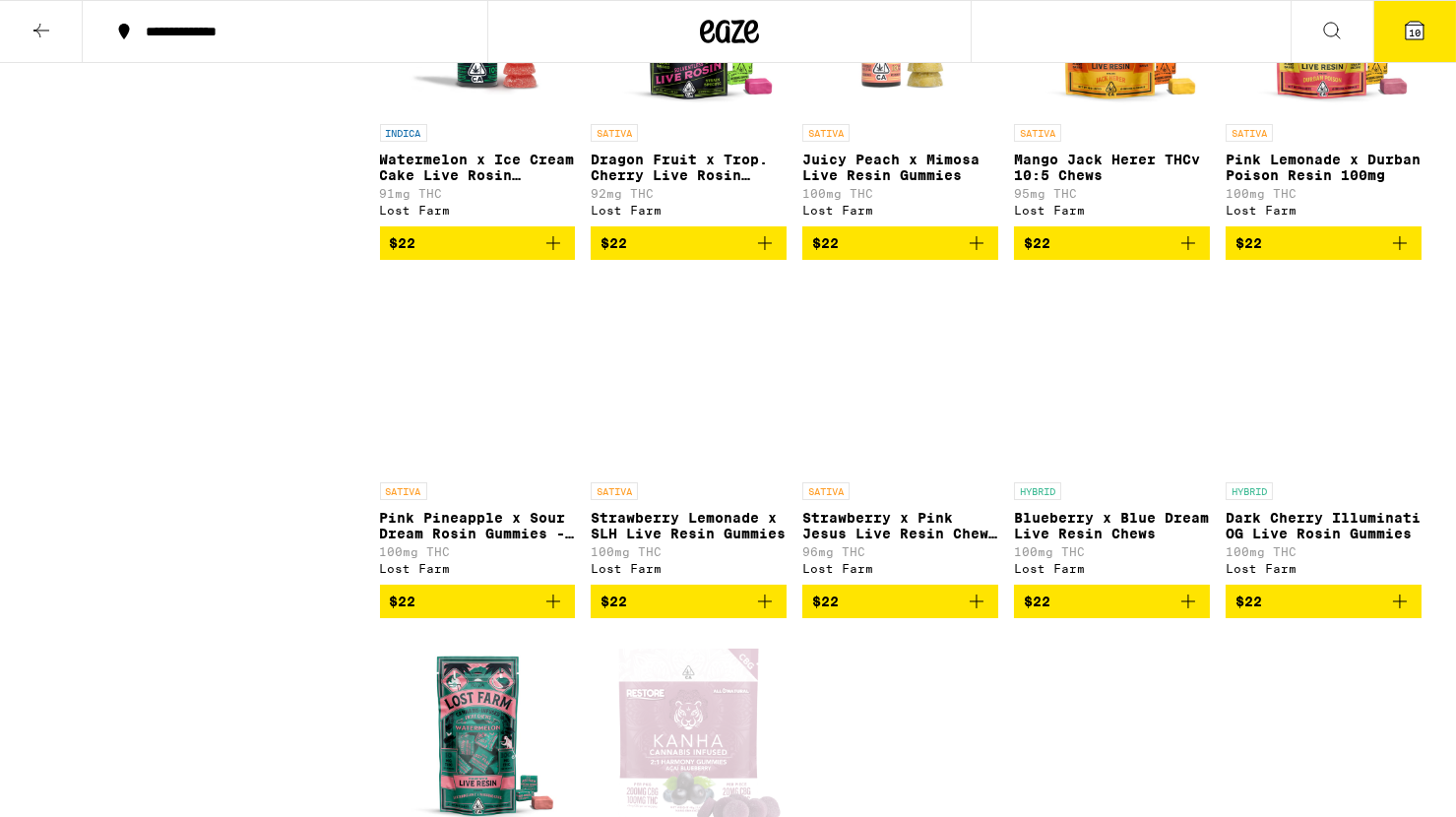 scroll, scrollTop: 7169, scrollLeft: 0, axis: vertical 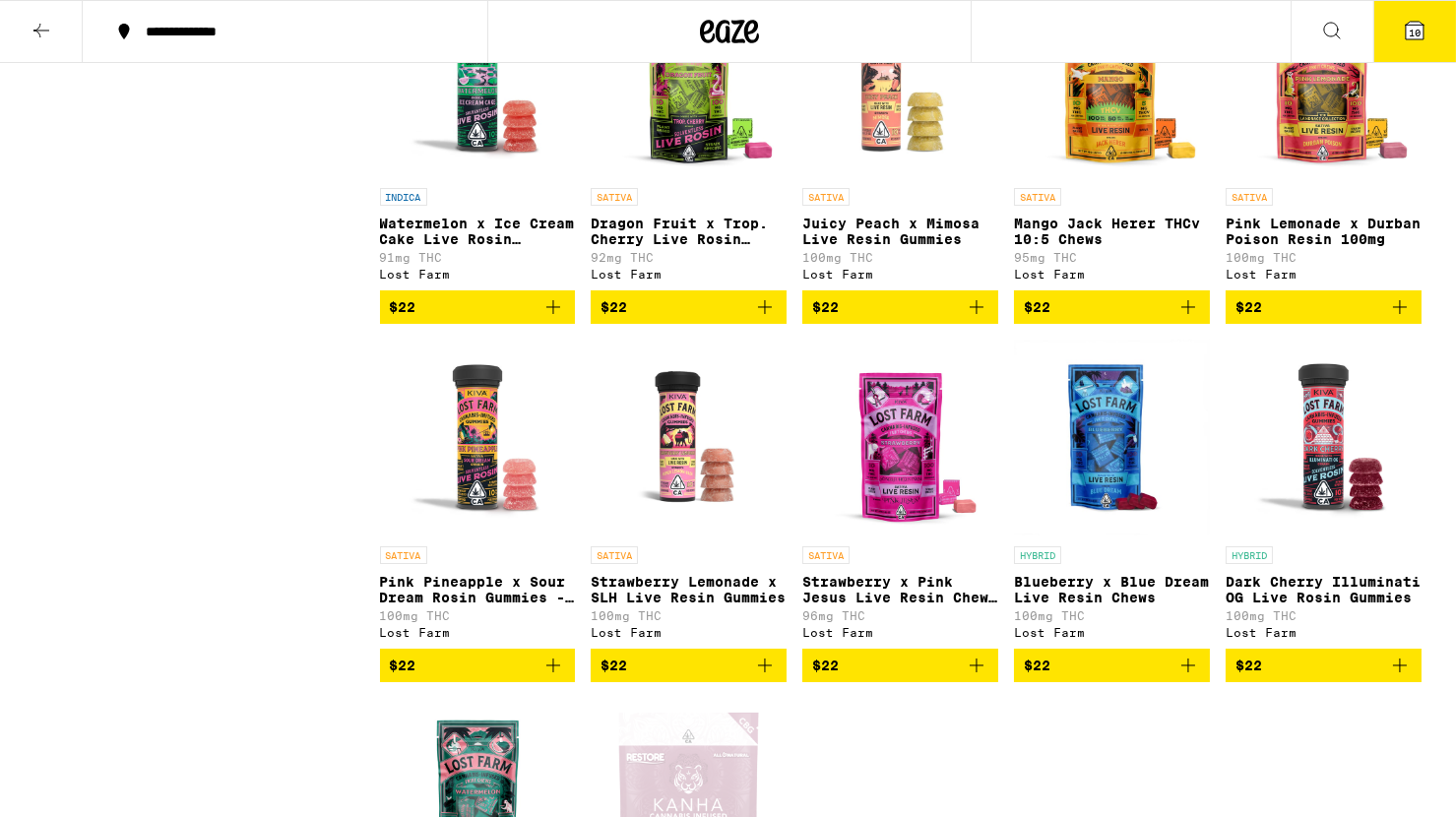 click 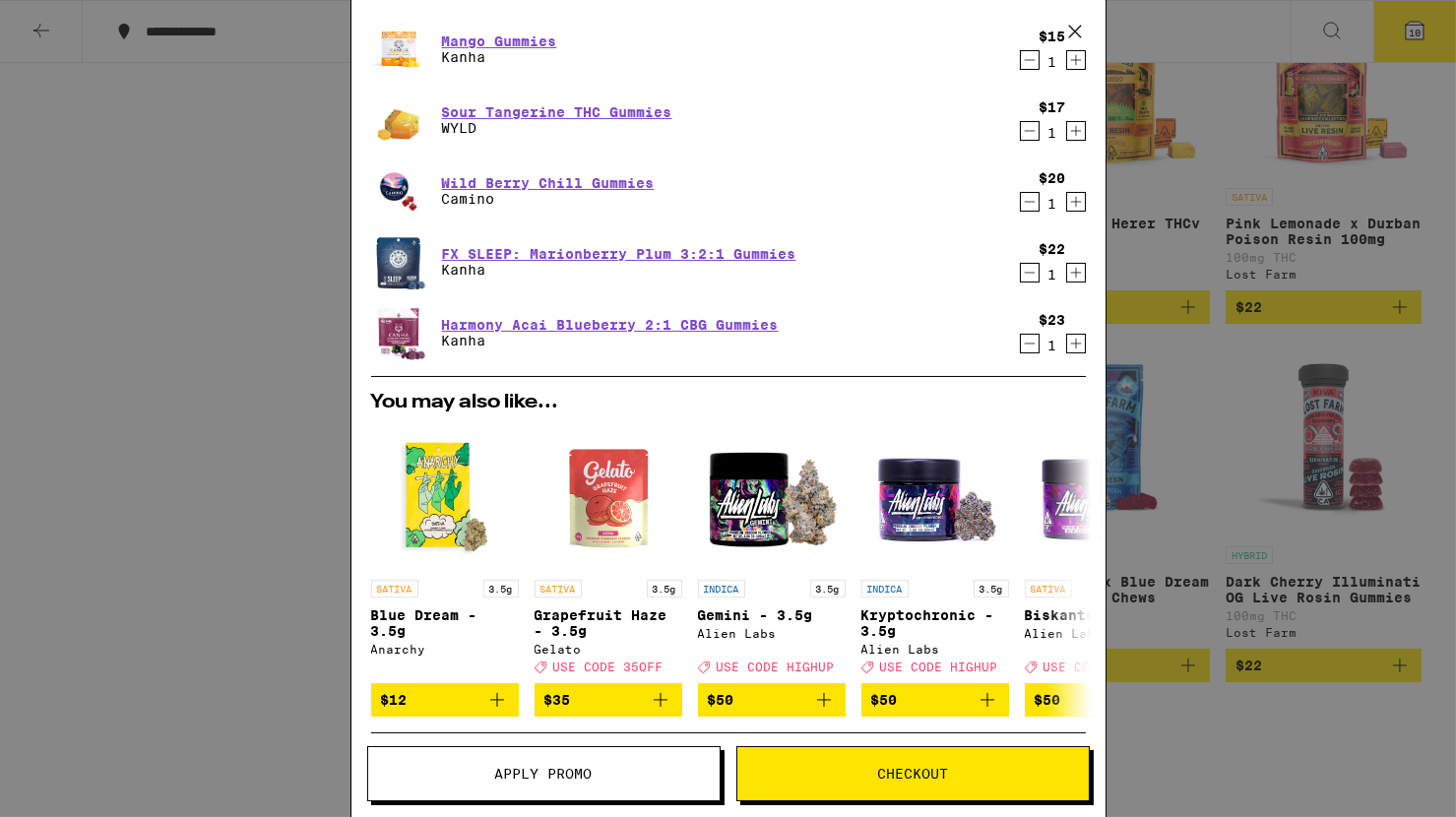 scroll, scrollTop: 534, scrollLeft: 0, axis: vertical 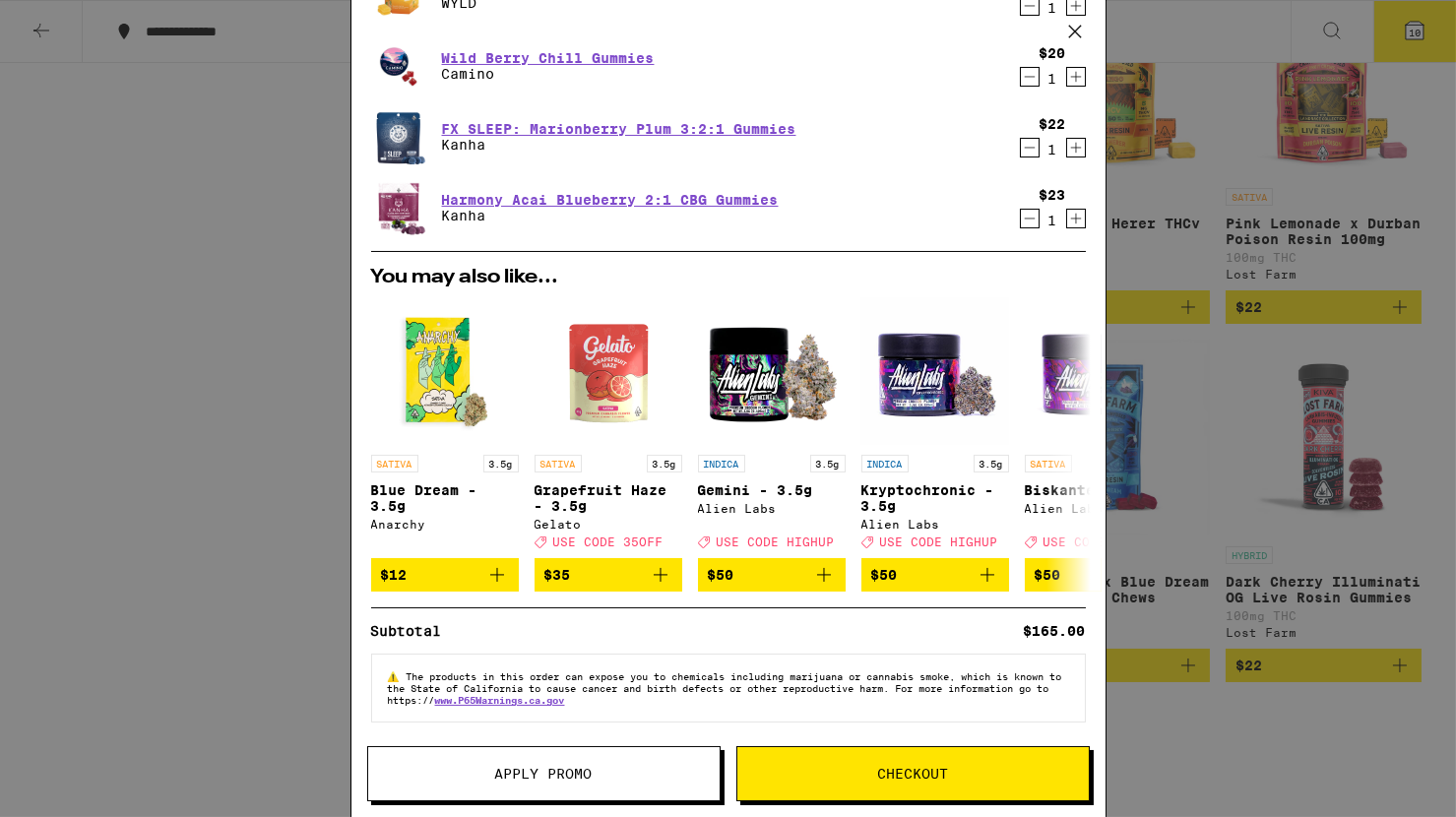 click on "Checkout" at bounding box center [913, 774] 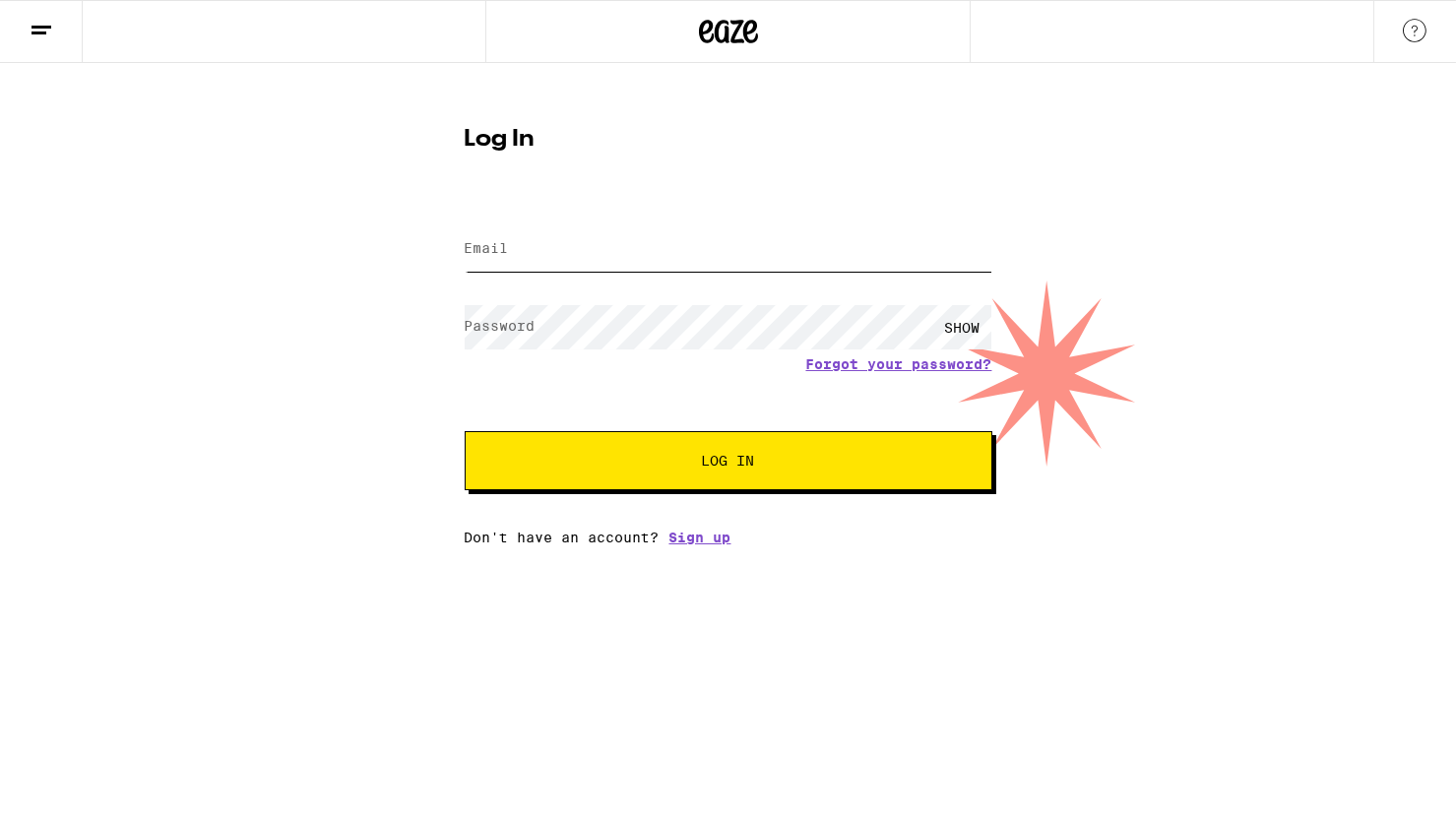 type on "[EMAIL]" 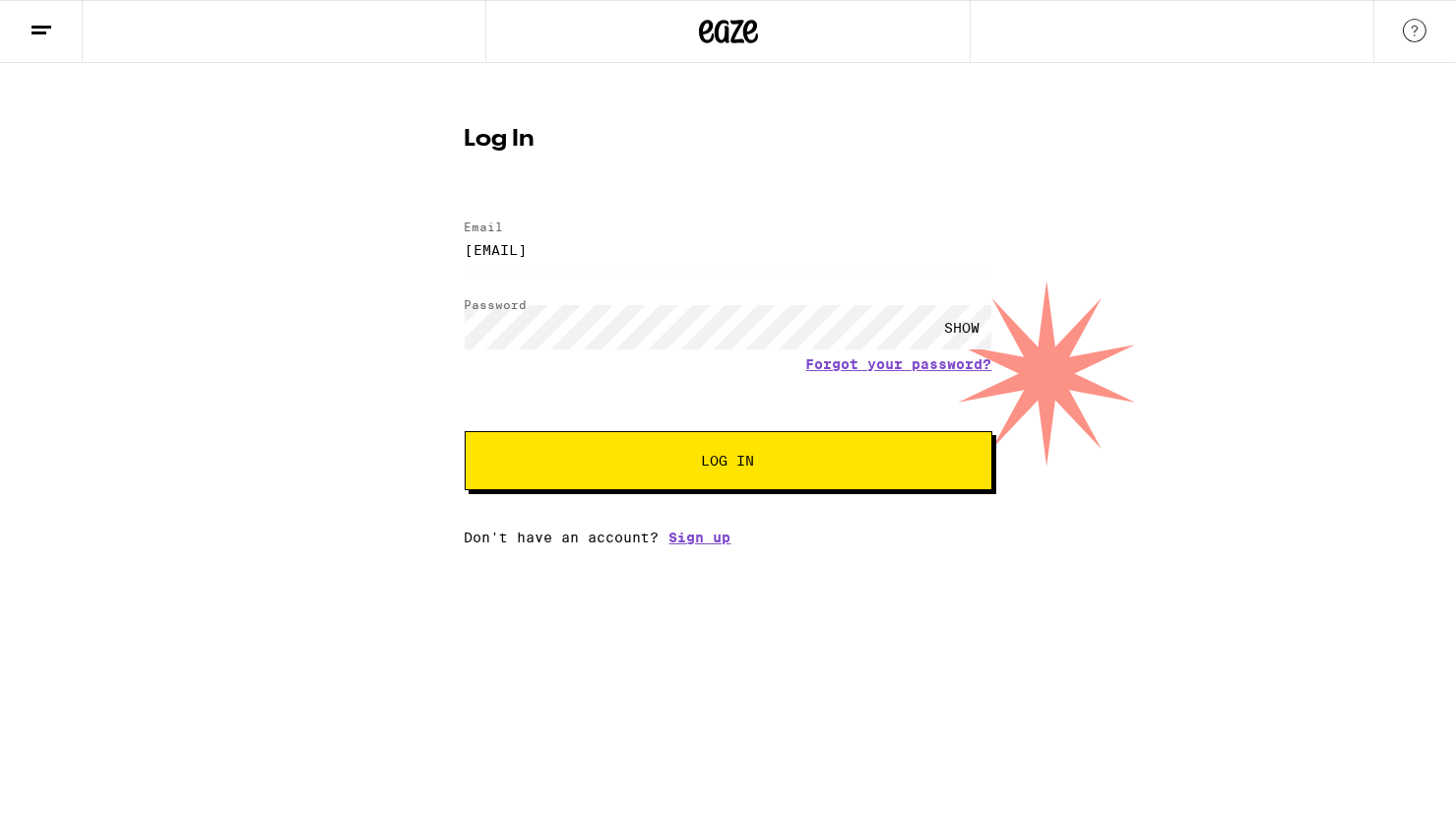 click on "Log In" at bounding box center [728, 461] 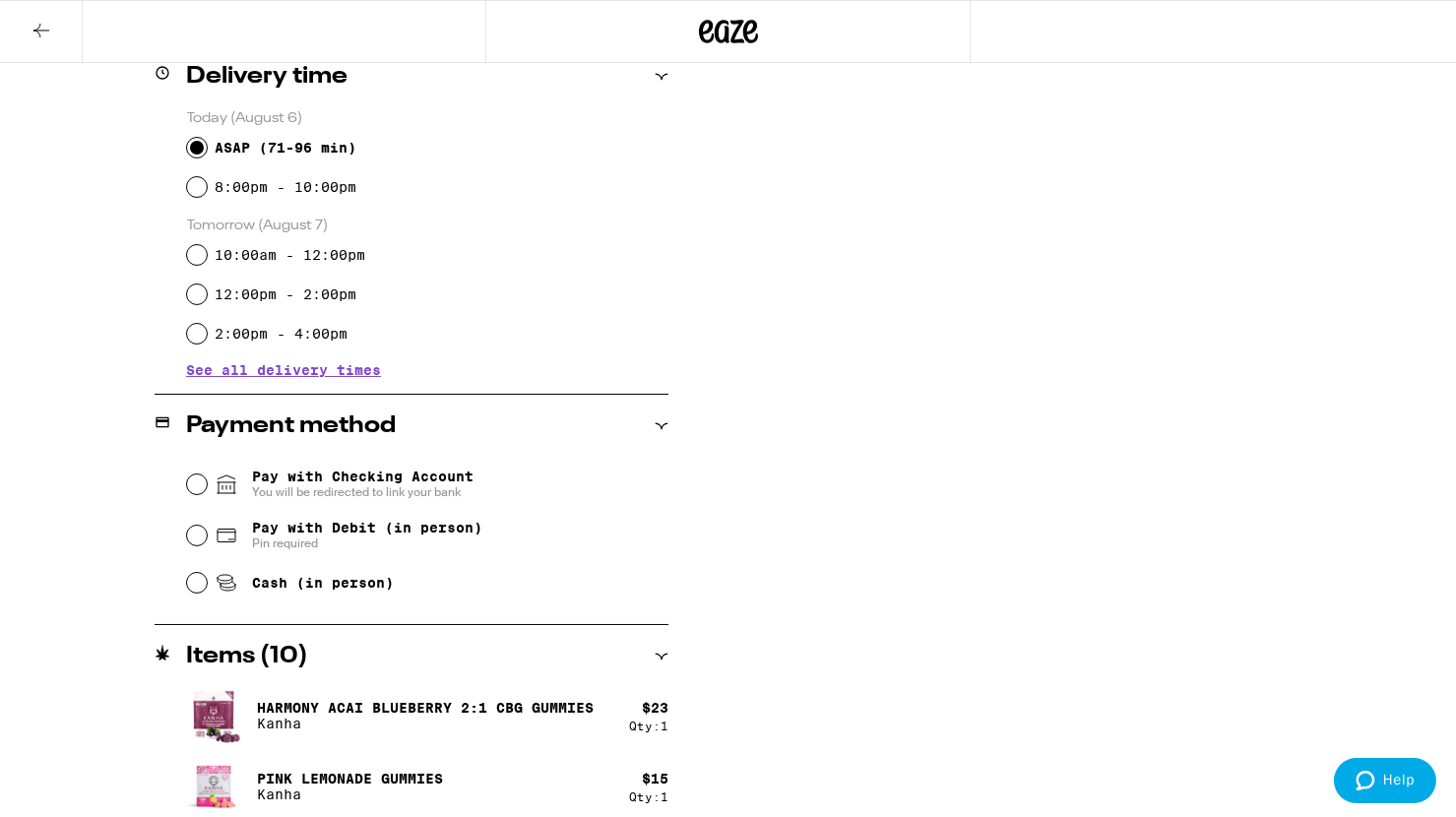 scroll, scrollTop: 552, scrollLeft: 0, axis: vertical 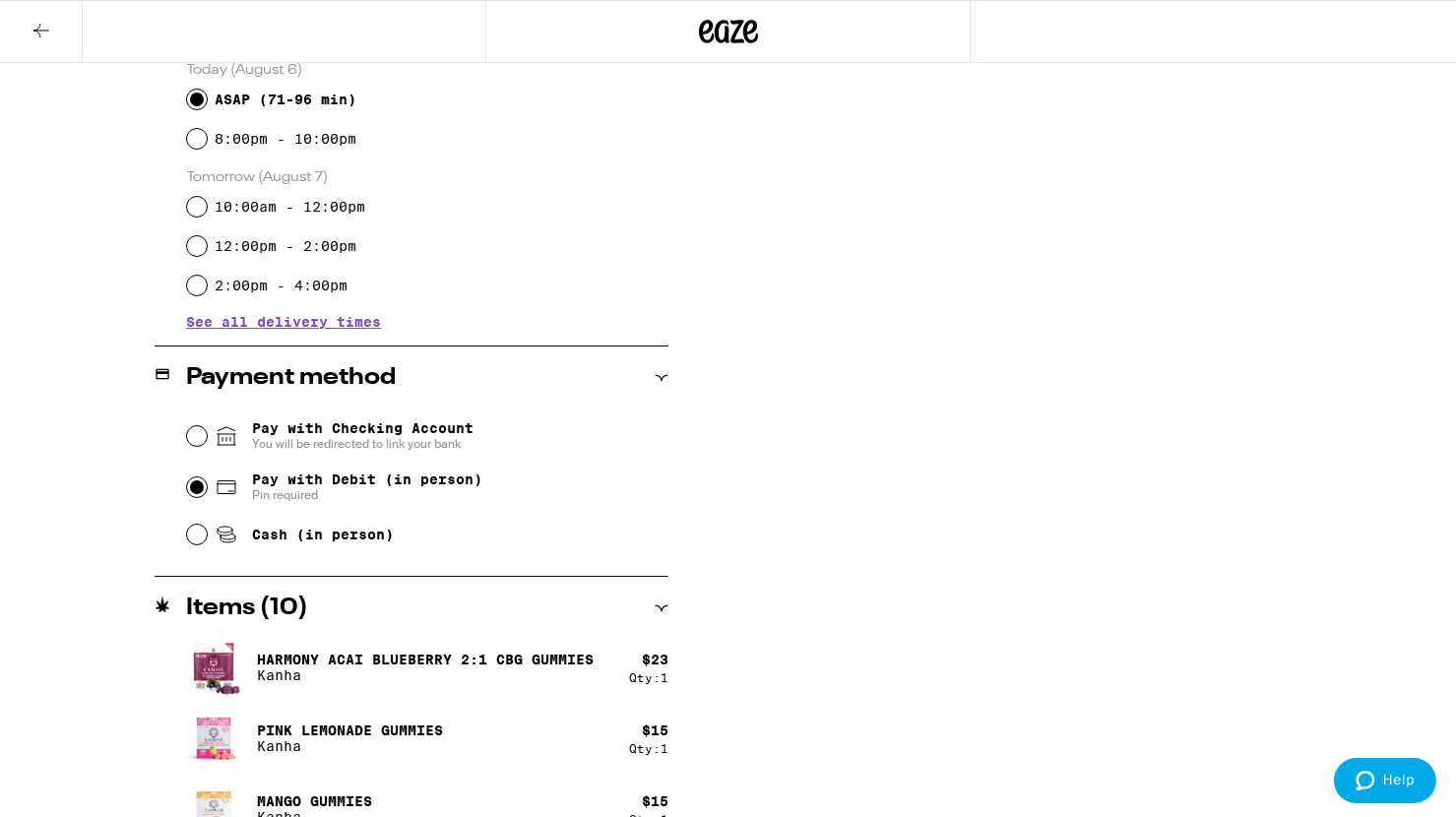 click on "Pay with Debit (in person) Pin required" at bounding box center (197, 487) 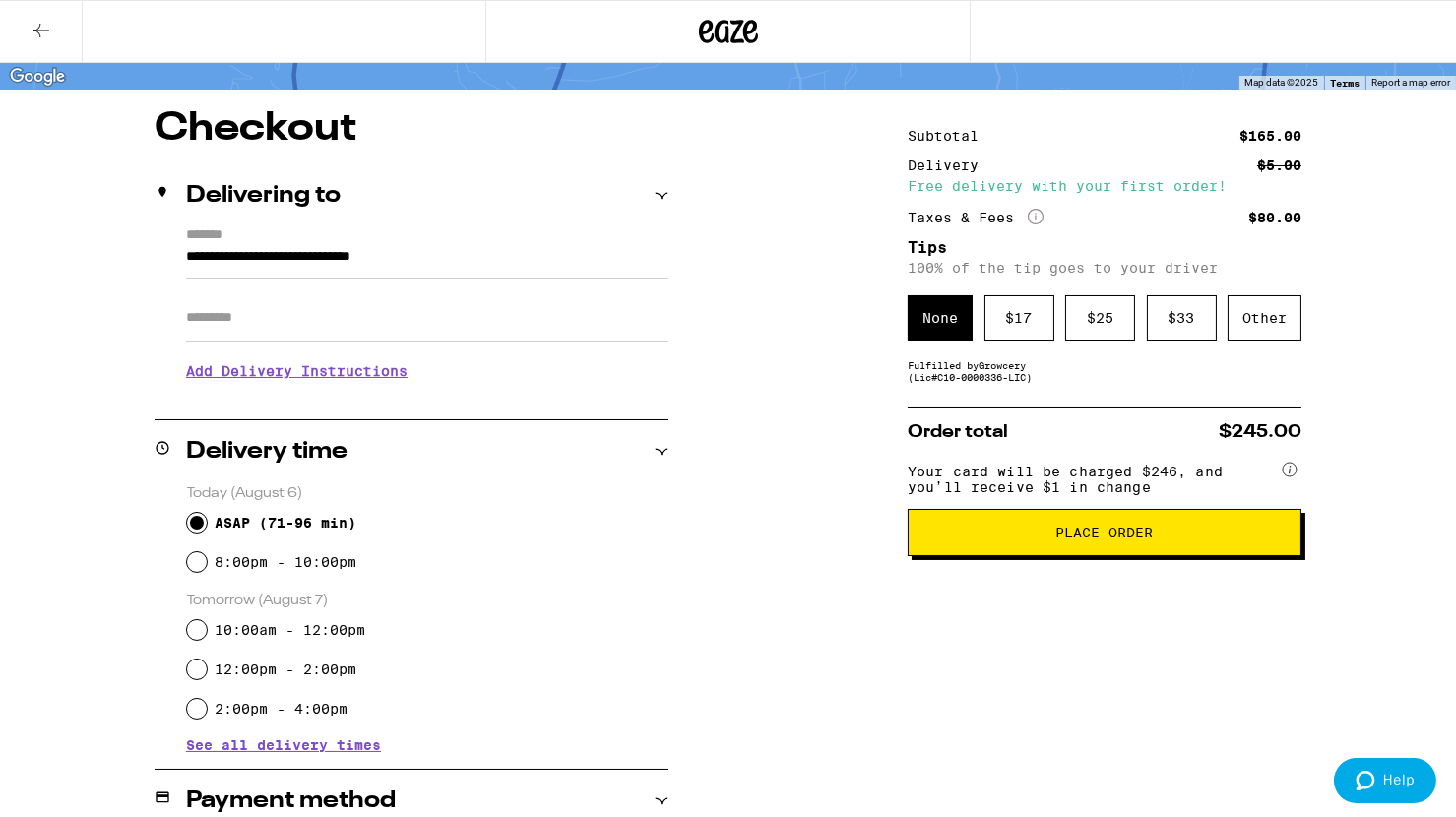 scroll, scrollTop: 102, scrollLeft: 0, axis: vertical 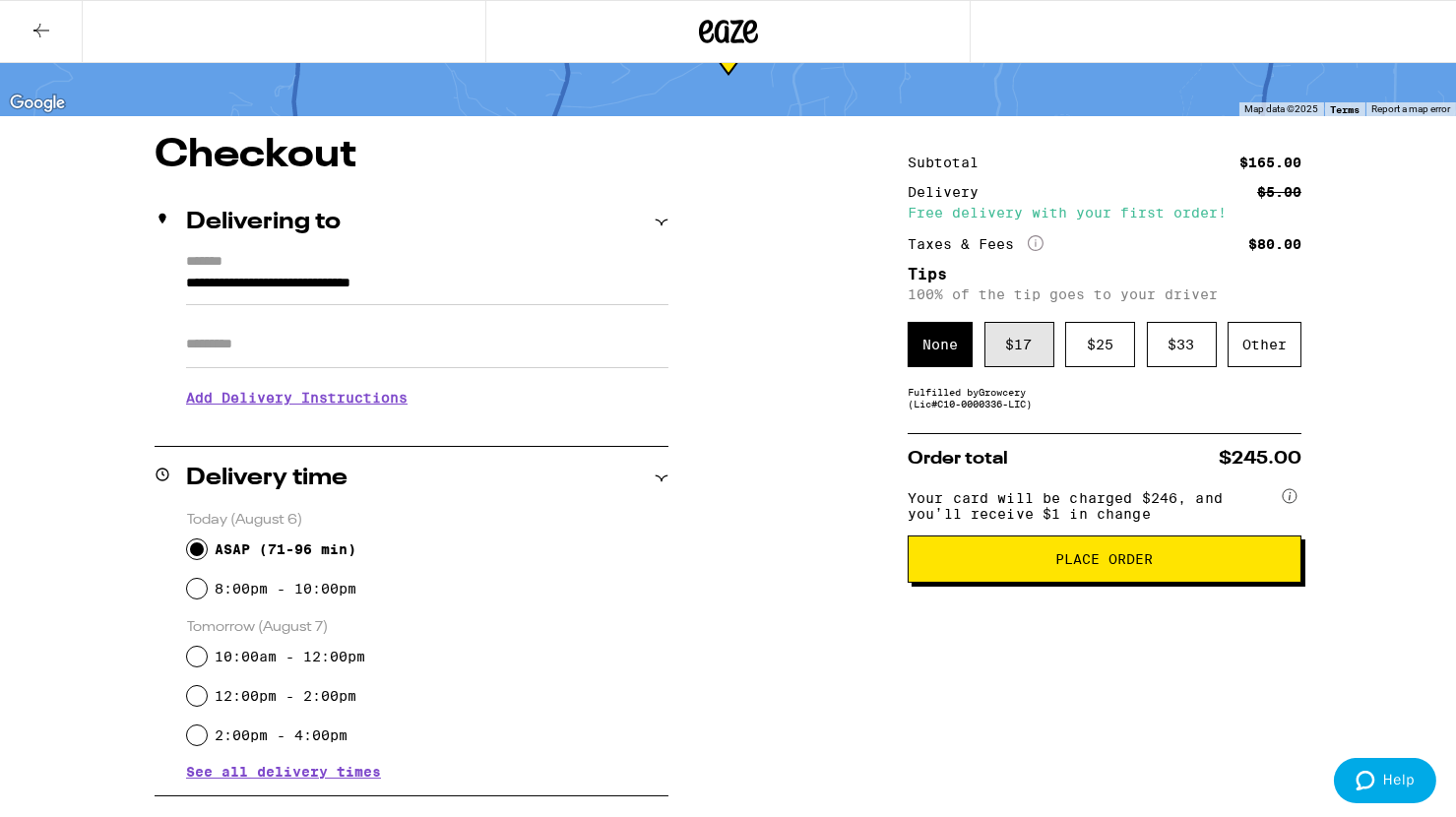 click on "$ 17" at bounding box center (1019, 345) 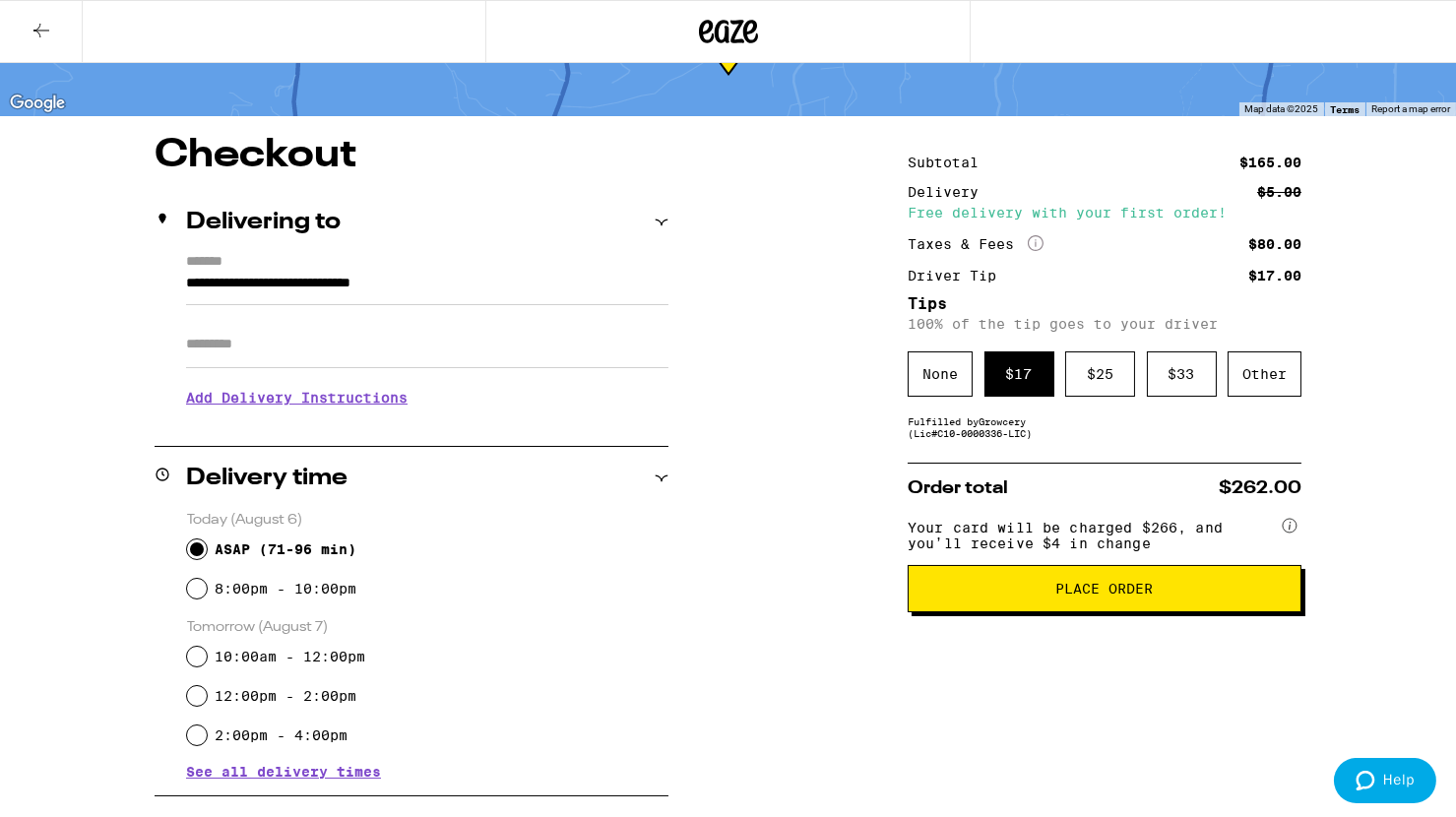 click on "Place Order" at bounding box center [1105, 589] 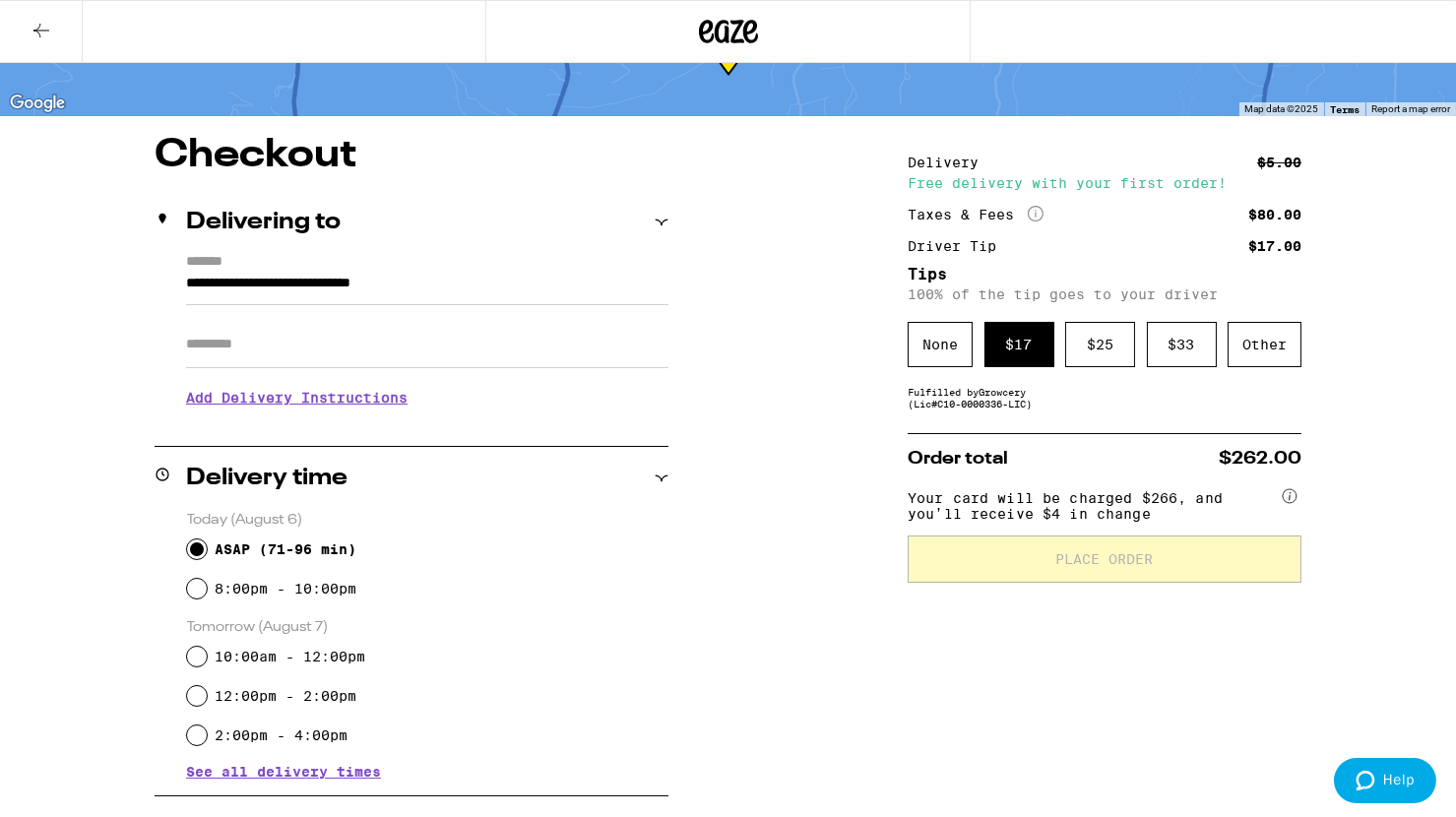 scroll, scrollTop: 0, scrollLeft: 0, axis: both 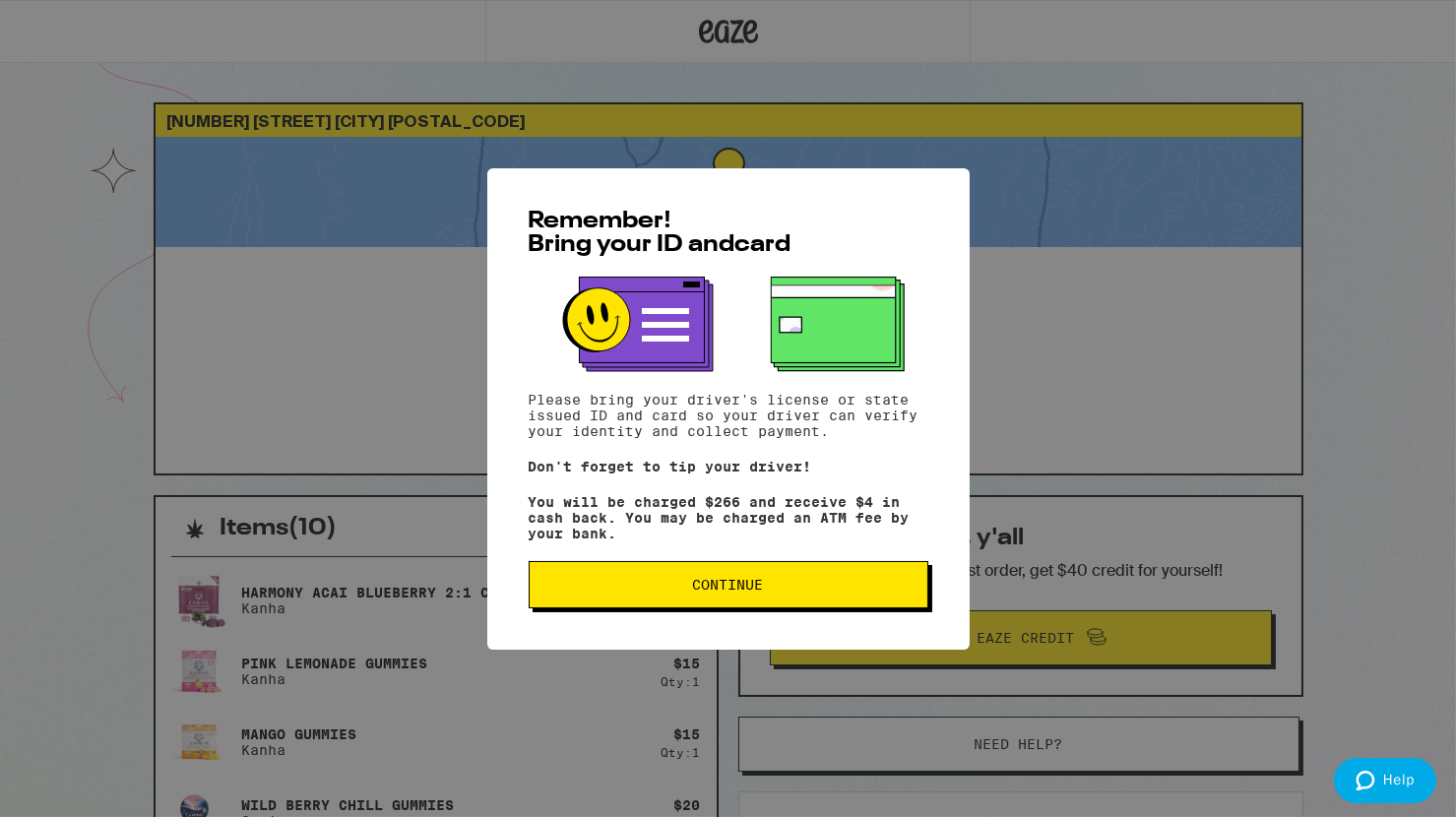 click on "Continue" at bounding box center [728, 585] 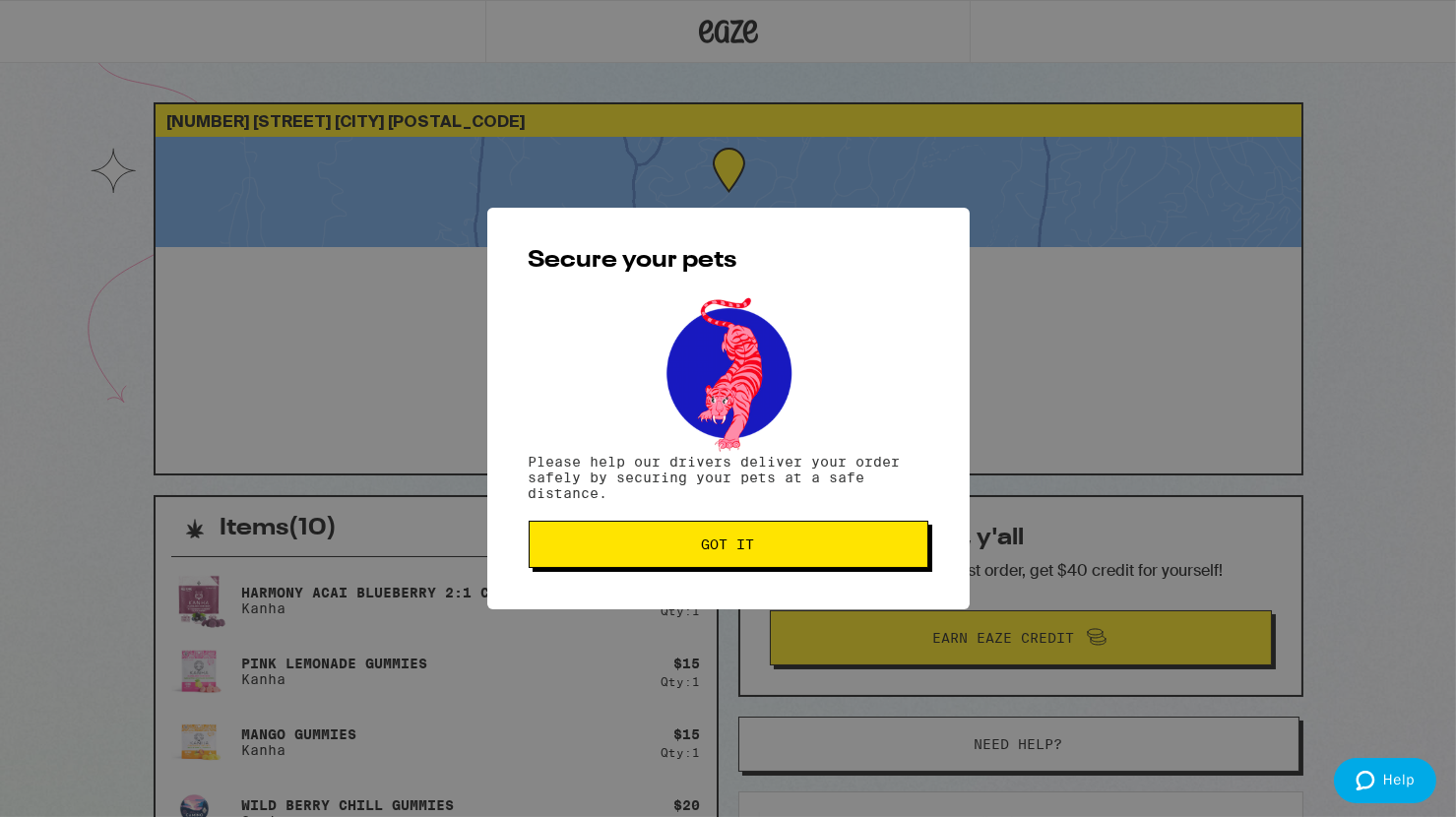 click on "Got it" at bounding box center [728, 544] 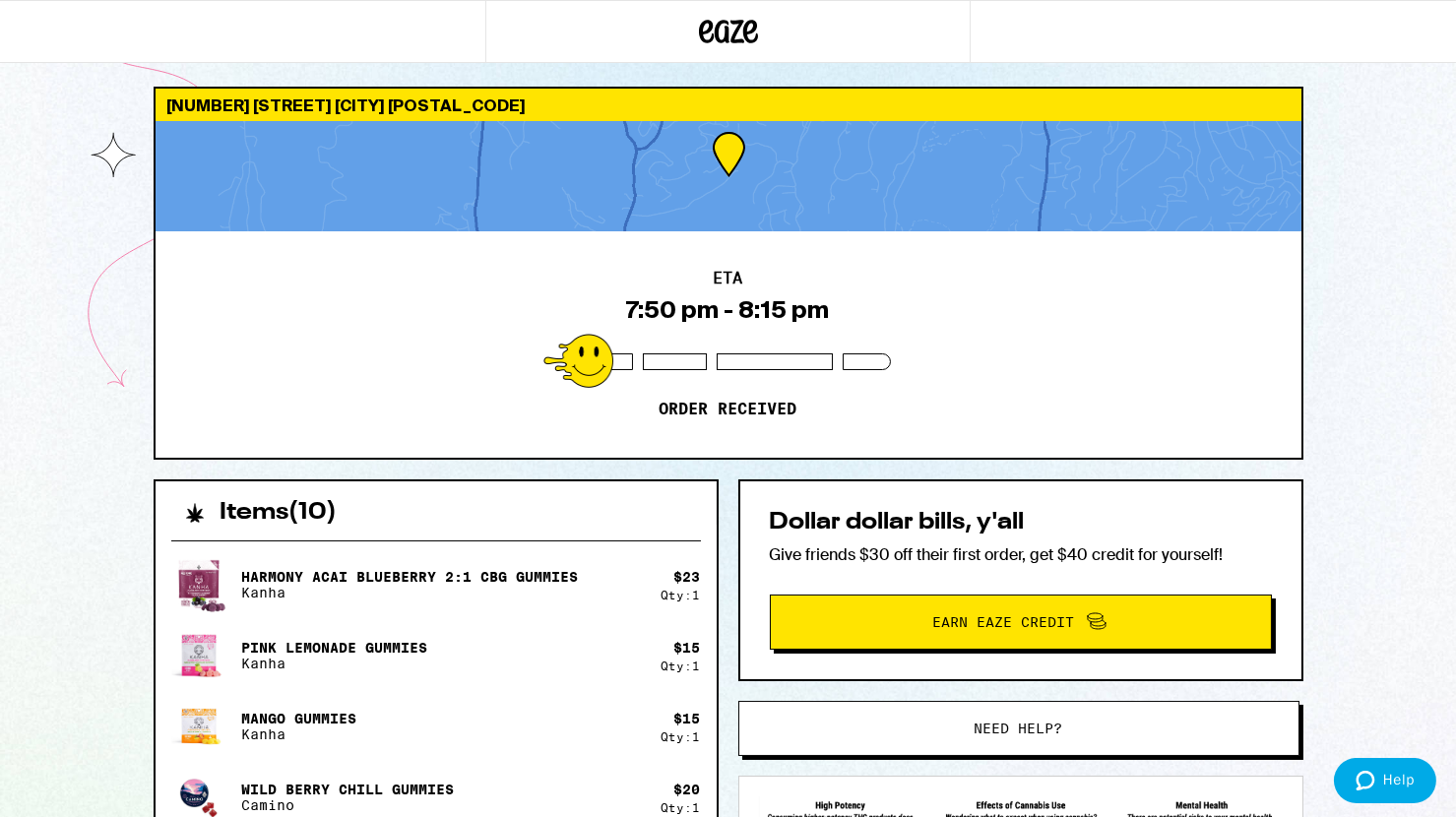 scroll, scrollTop: 0, scrollLeft: 0, axis: both 